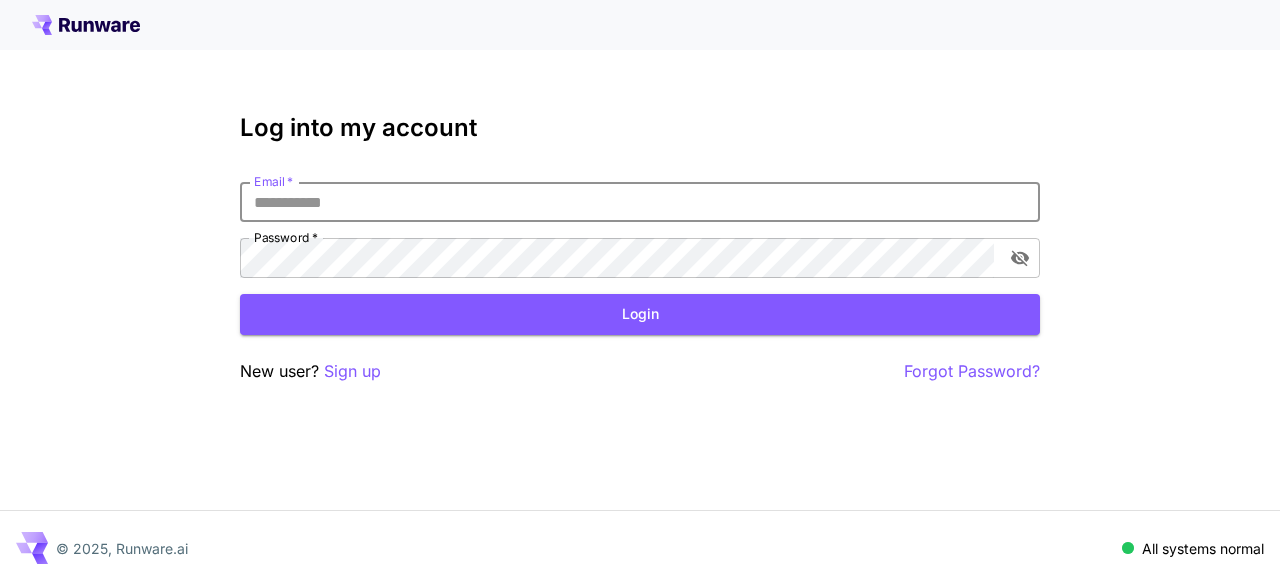 scroll, scrollTop: 0, scrollLeft: 0, axis: both 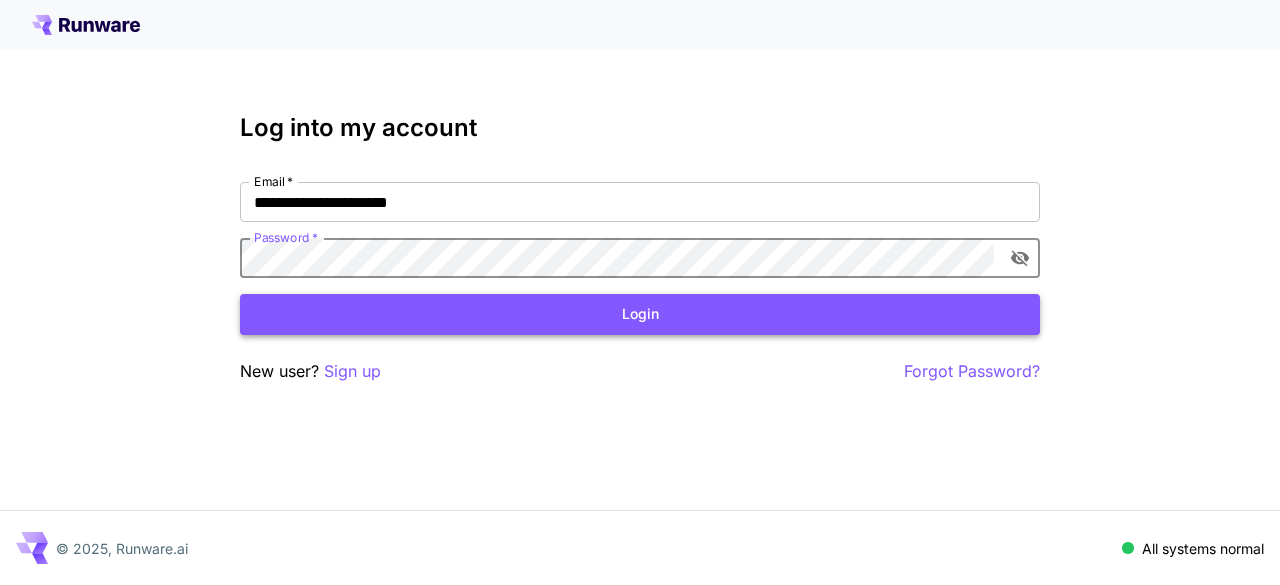 click on "Login" at bounding box center (640, 314) 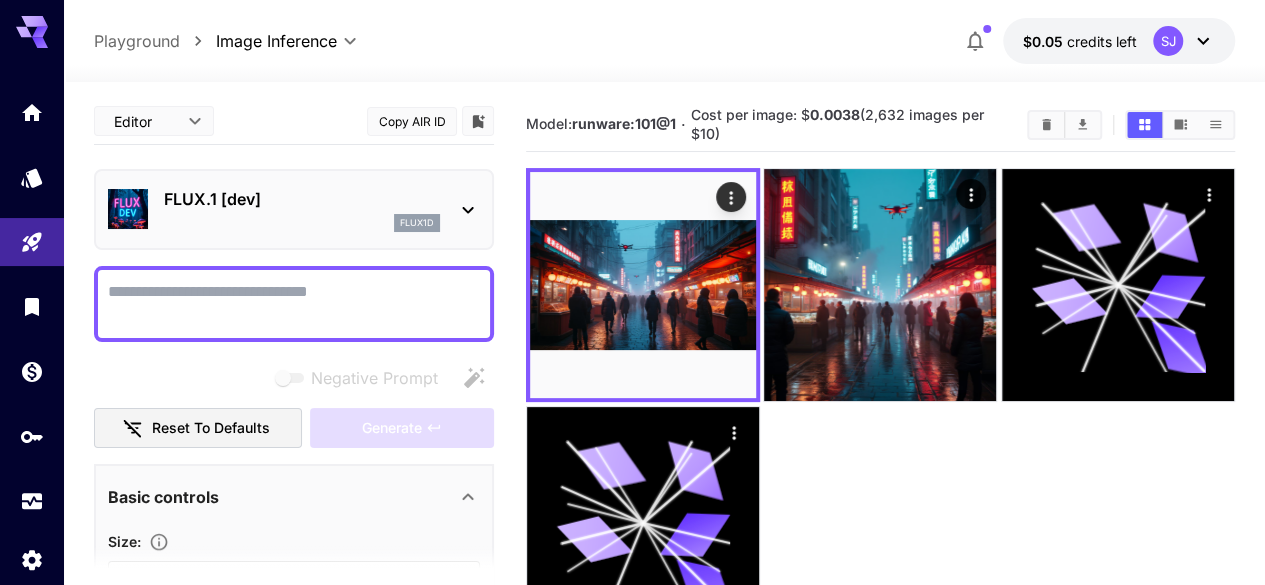 click on "Negative Prompt" at bounding box center [294, 304] 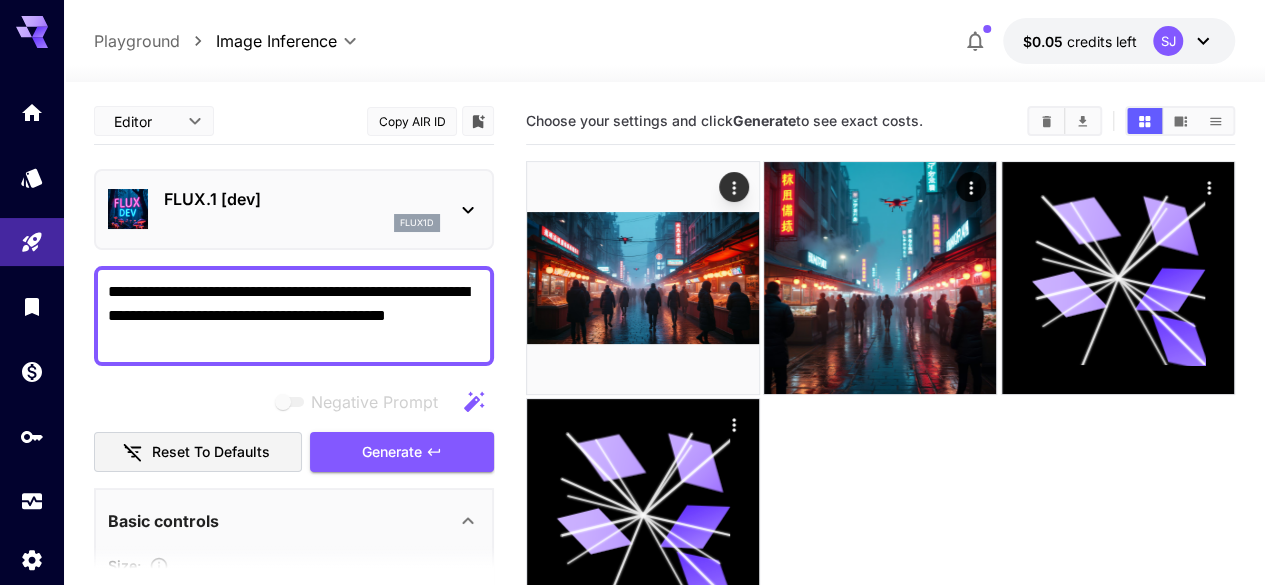 type on "**********" 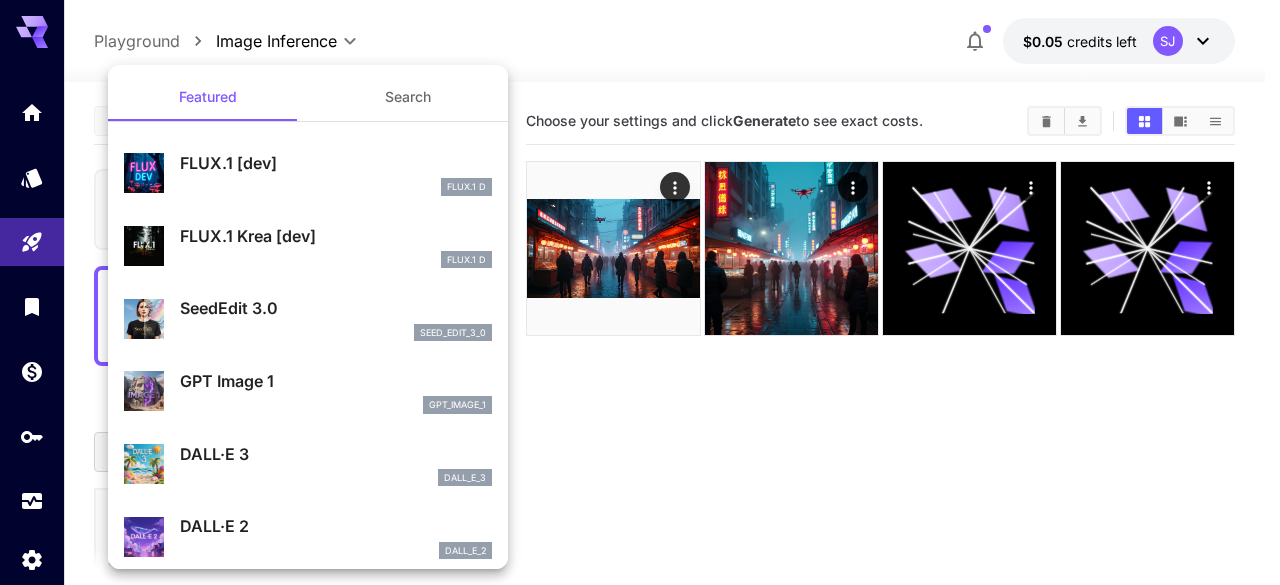 click at bounding box center [640, 292] 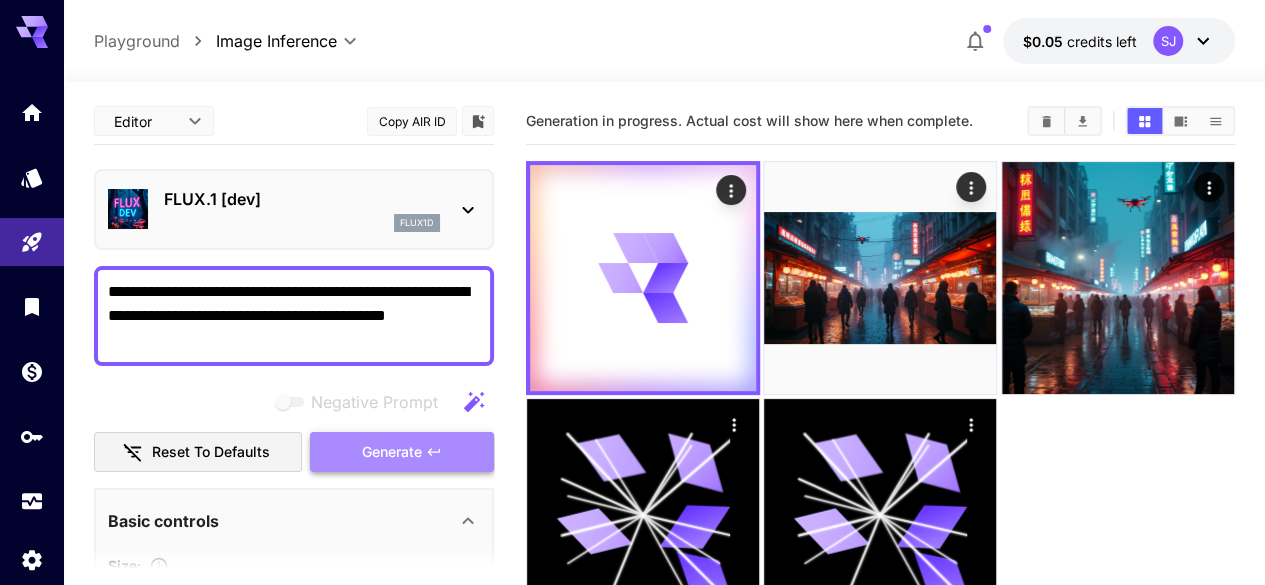 click on "Generate" at bounding box center (392, 452) 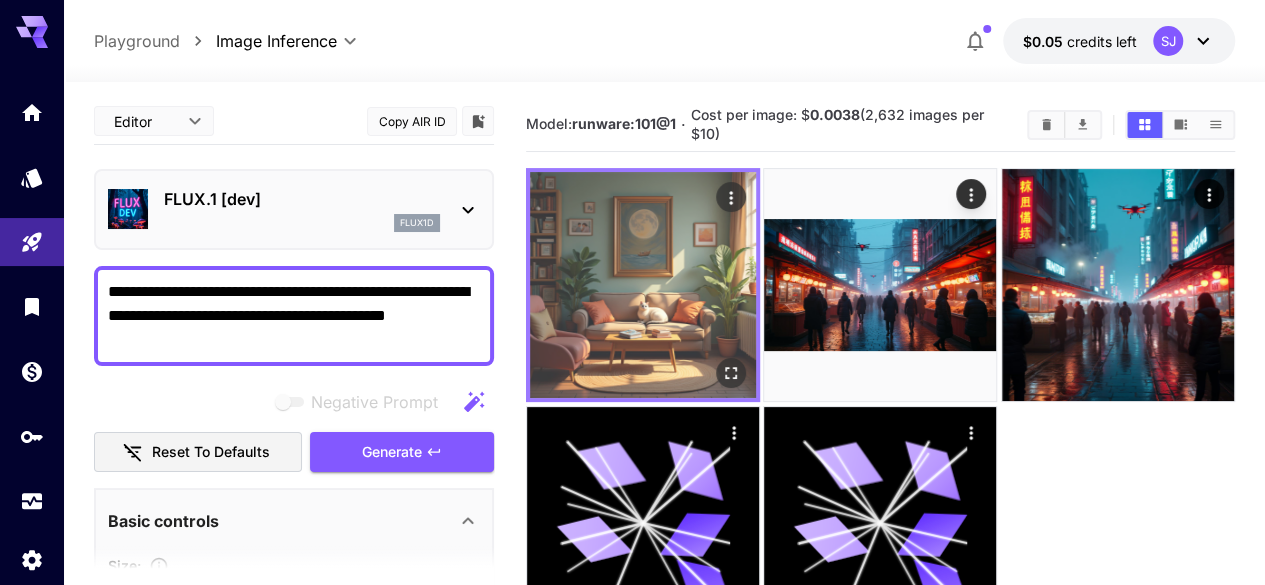 click at bounding box center [643, 285] 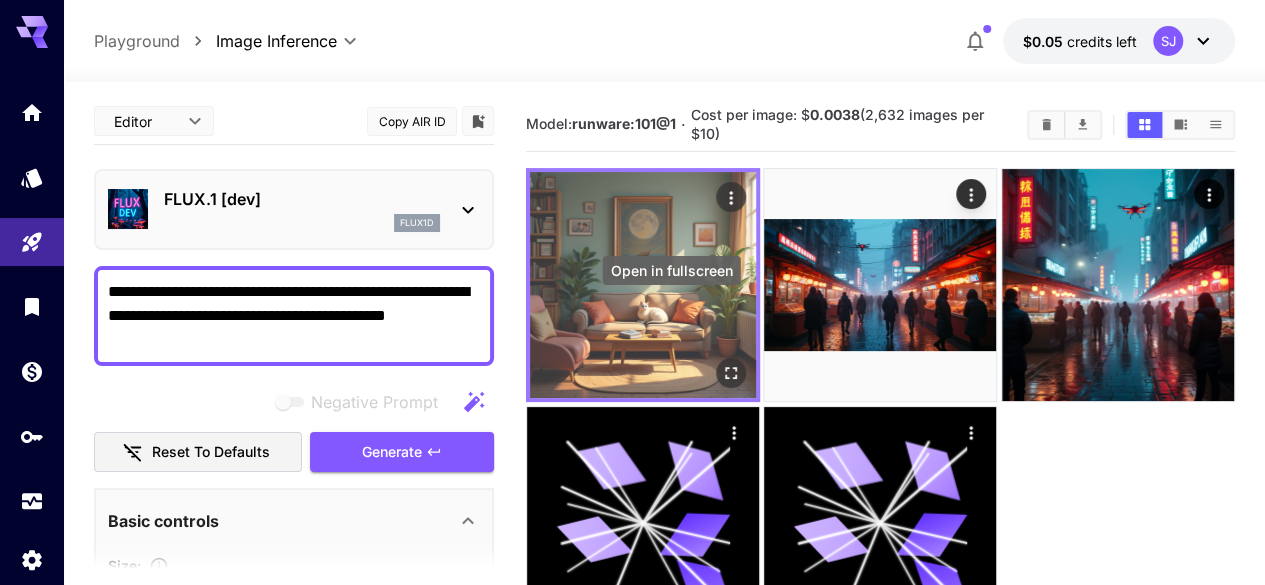 click 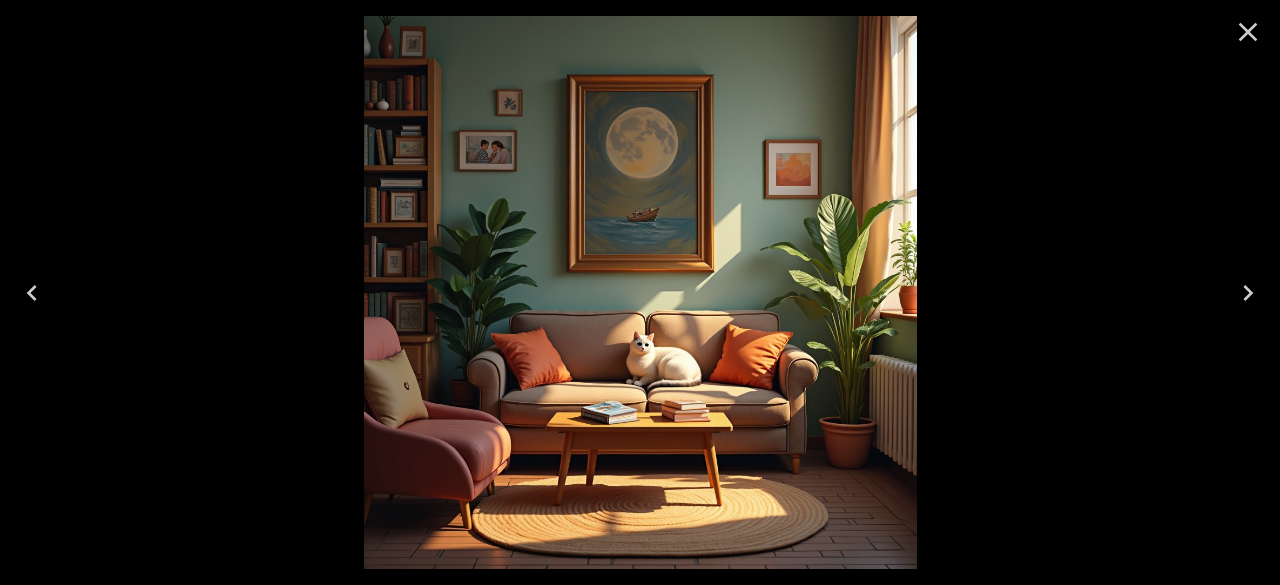 click 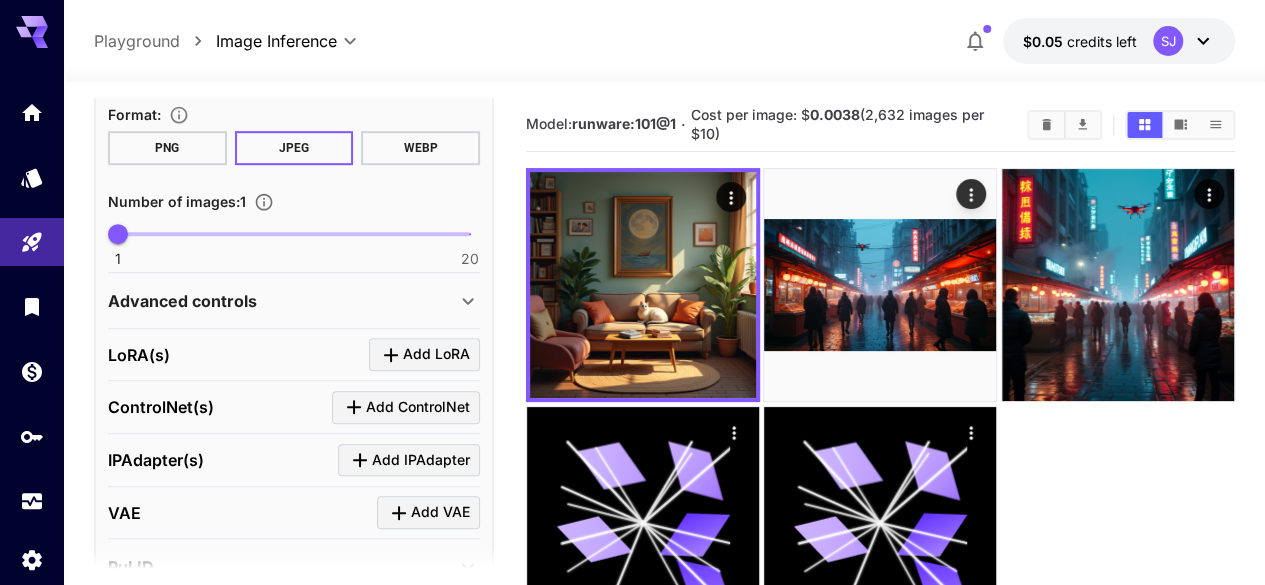 scroll, scrollTop: 588, scrollLeft: 0, axis: vertical 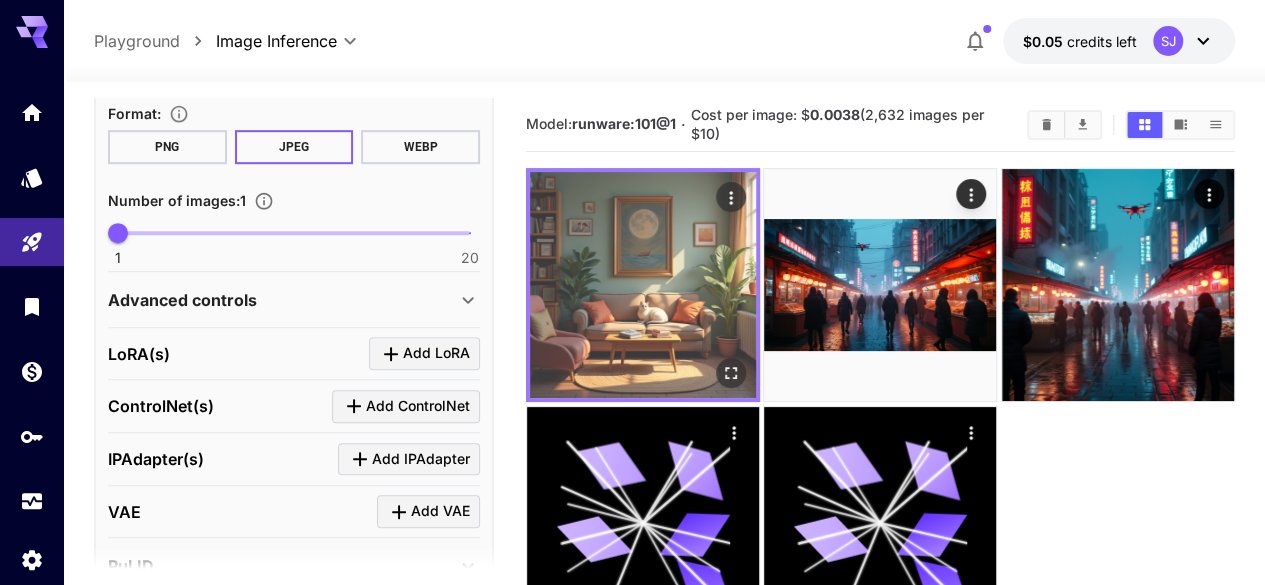 click at bounding box center (643, 285) 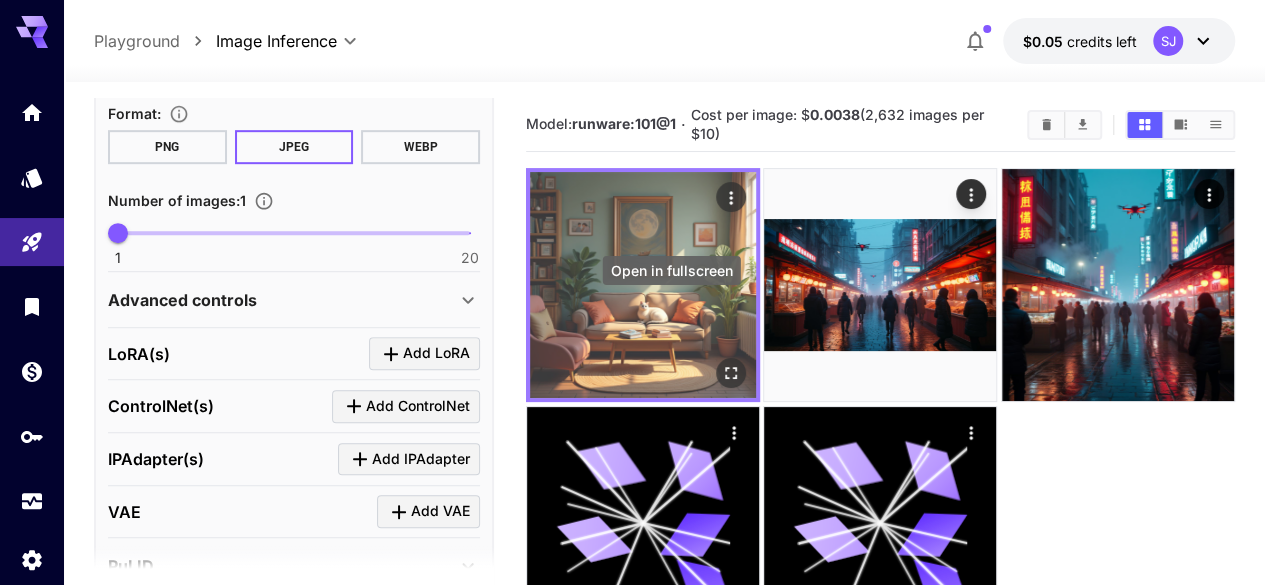 click 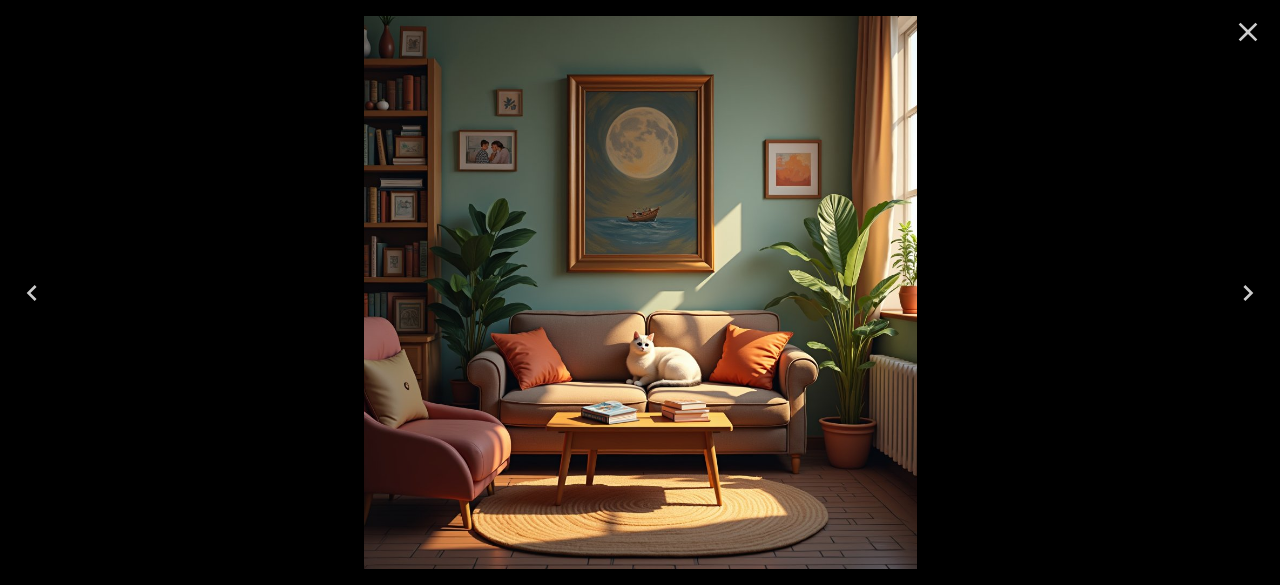 click 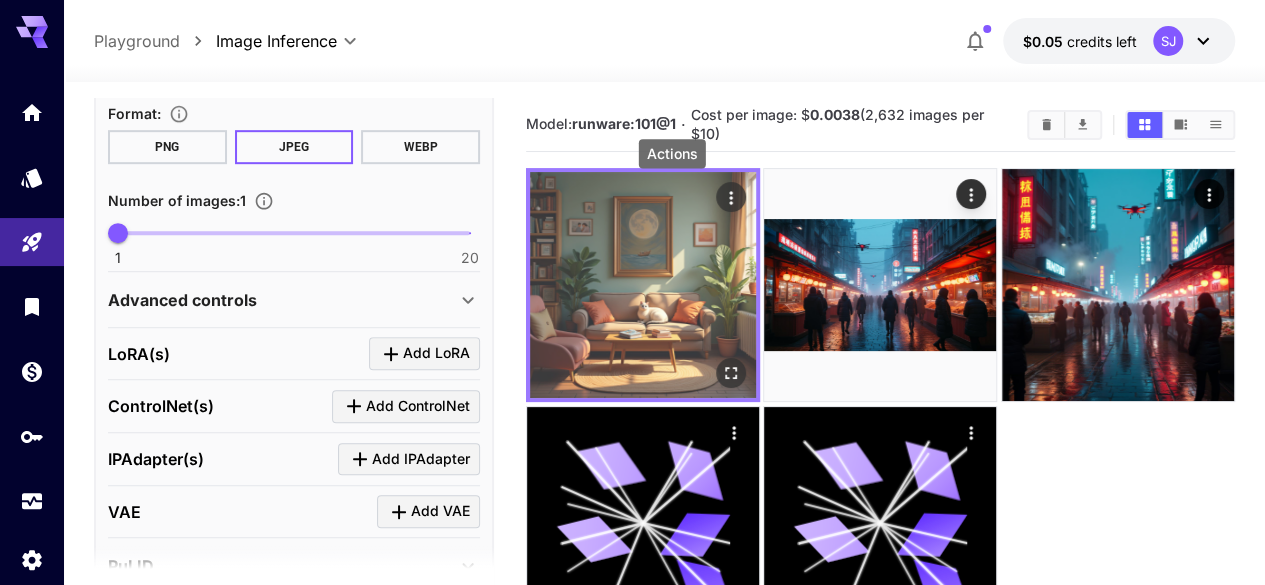 click 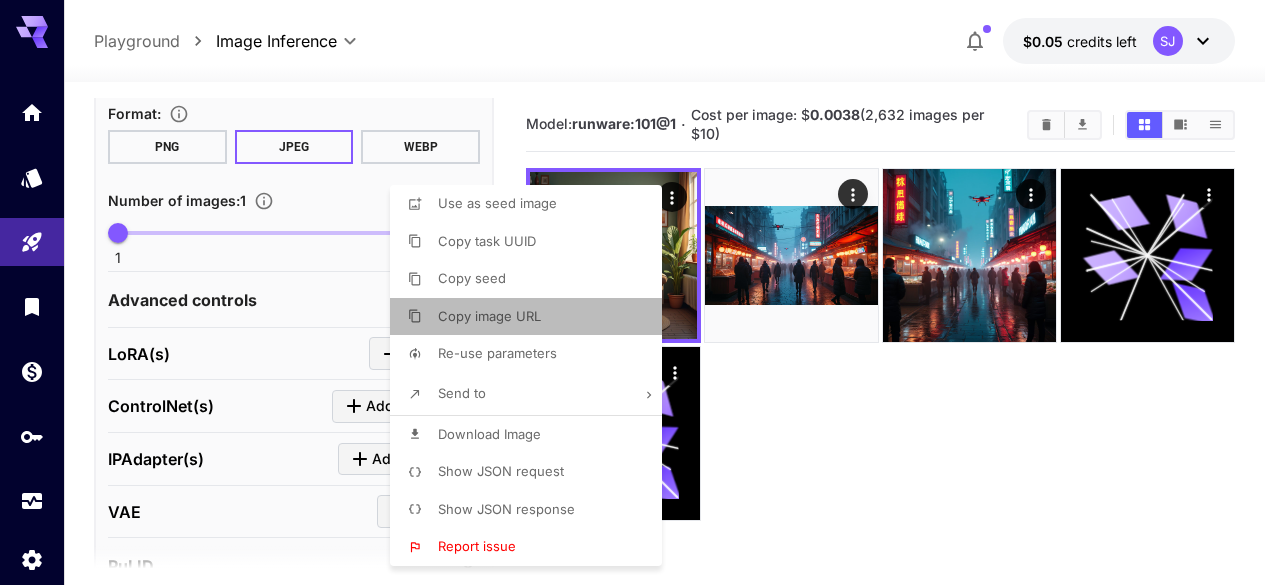click on "Copy image URL" at bounding box center [532, 317] 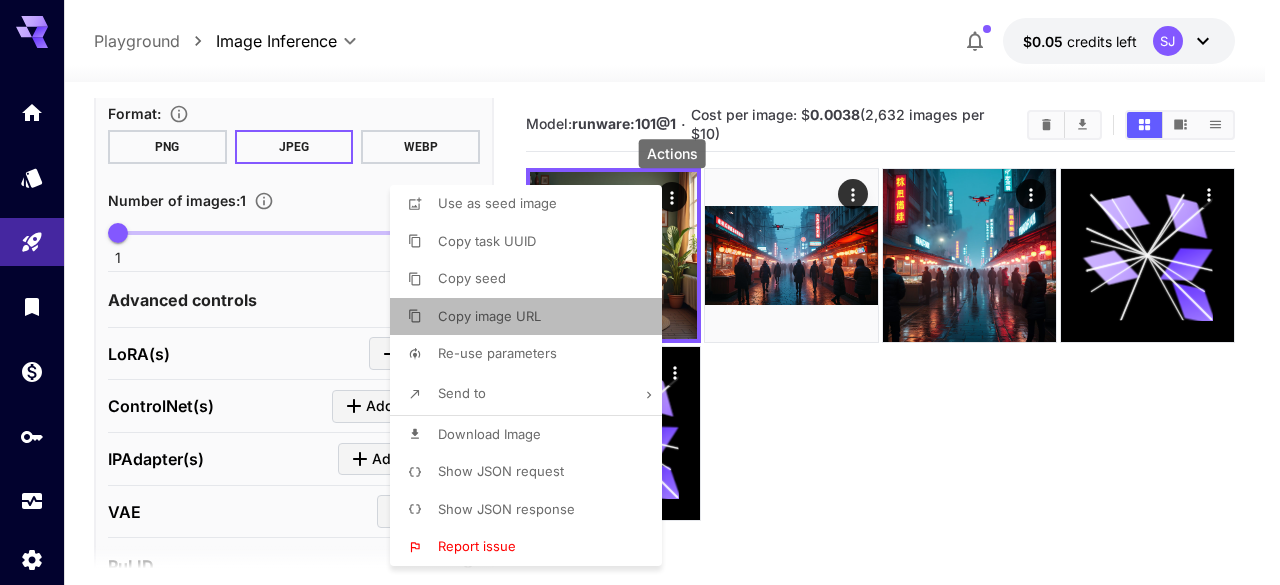 click on "Copy image URL" at bounding box center (489, 316) 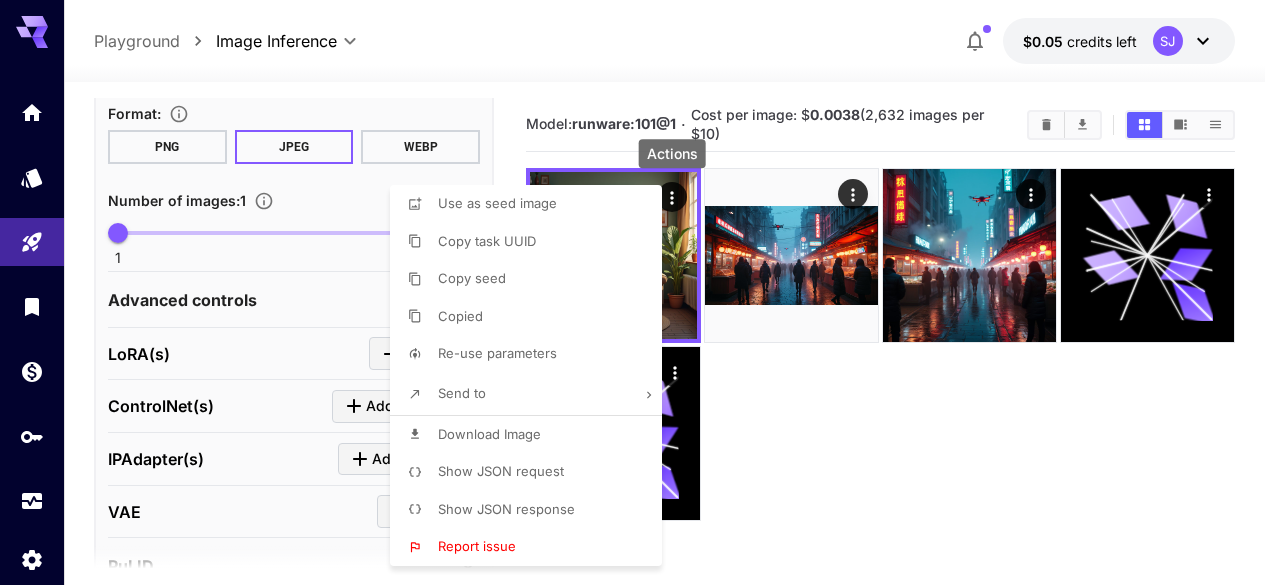 click at bounding box center (640, 292) 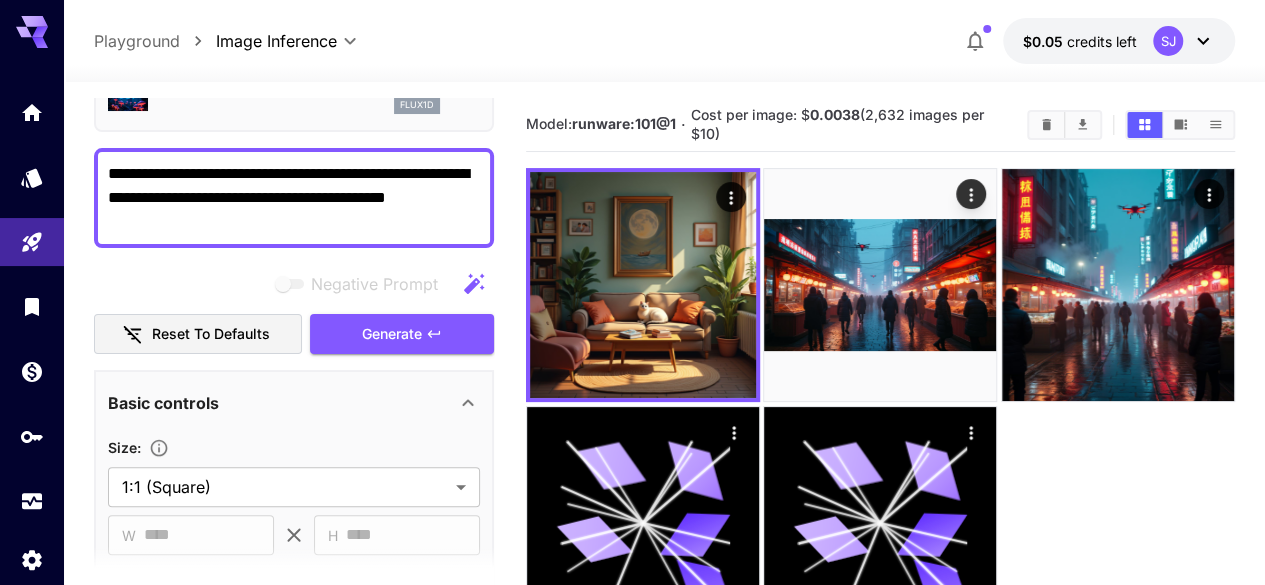 scroll, scrollTop: 0, scrollLeft: 0, axis: both 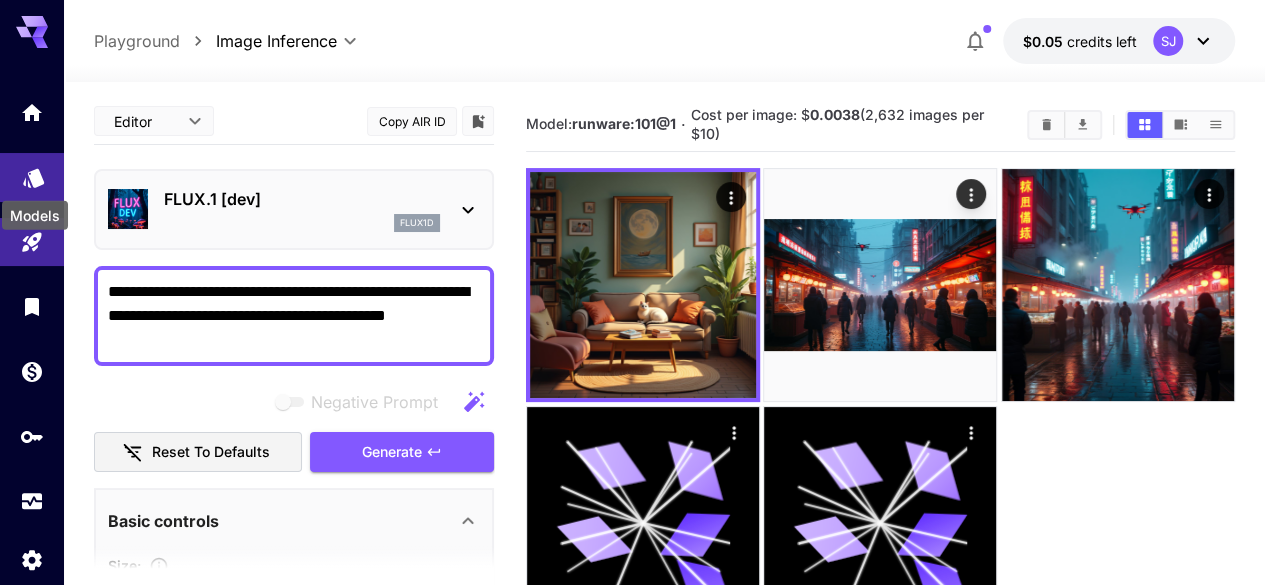 click 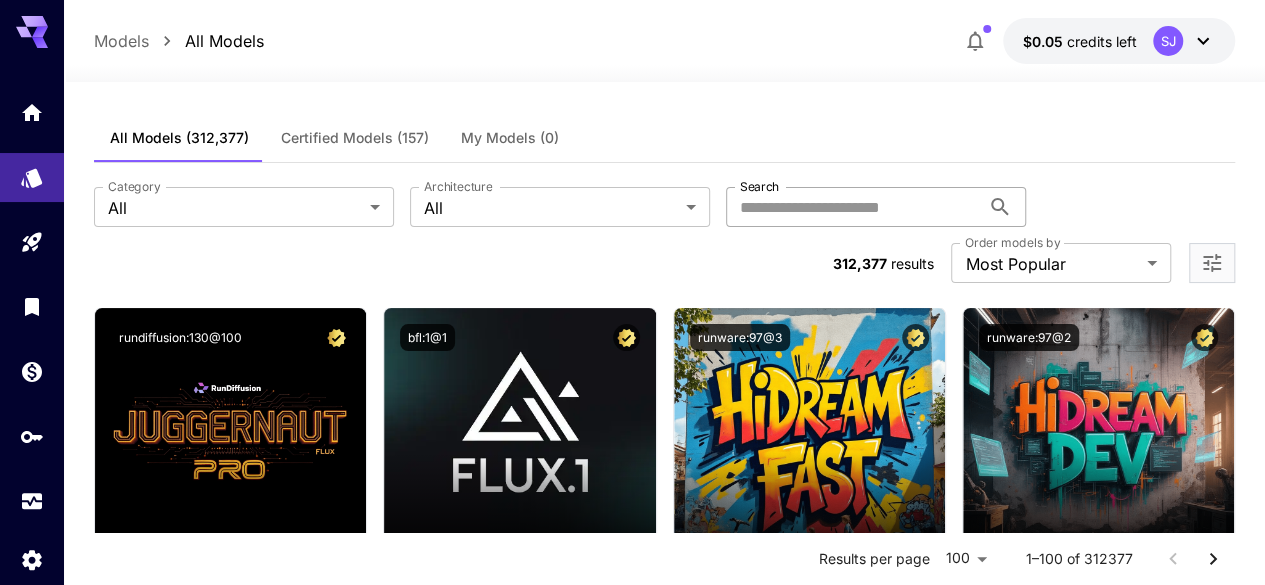 click on "Search" at bounding box center [853, 207] 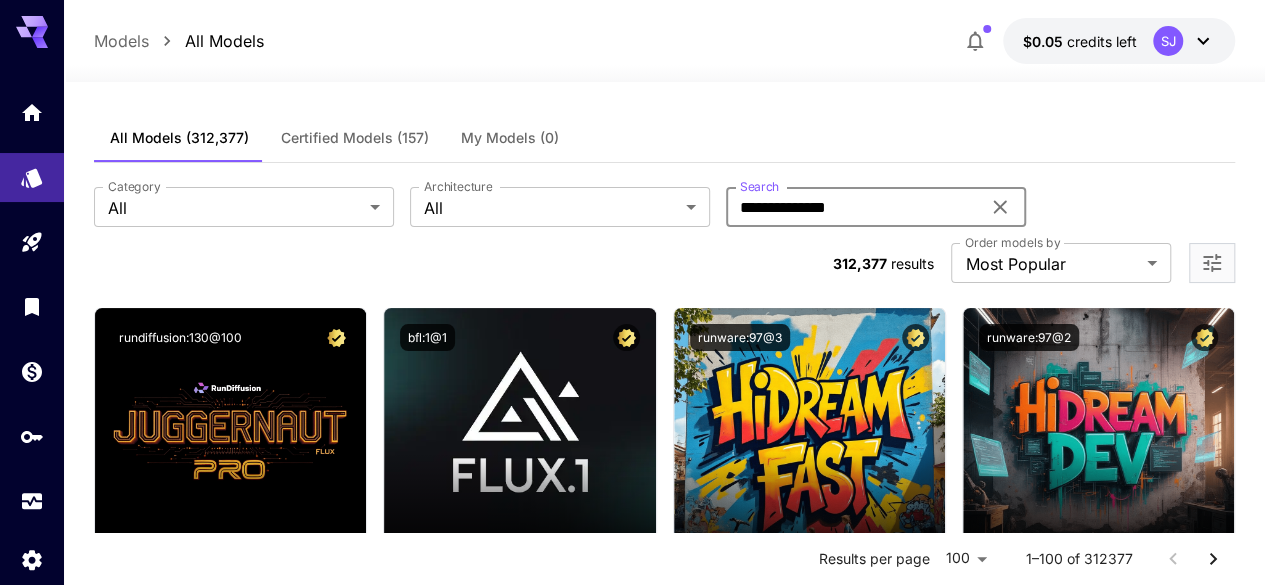 type on "**********" 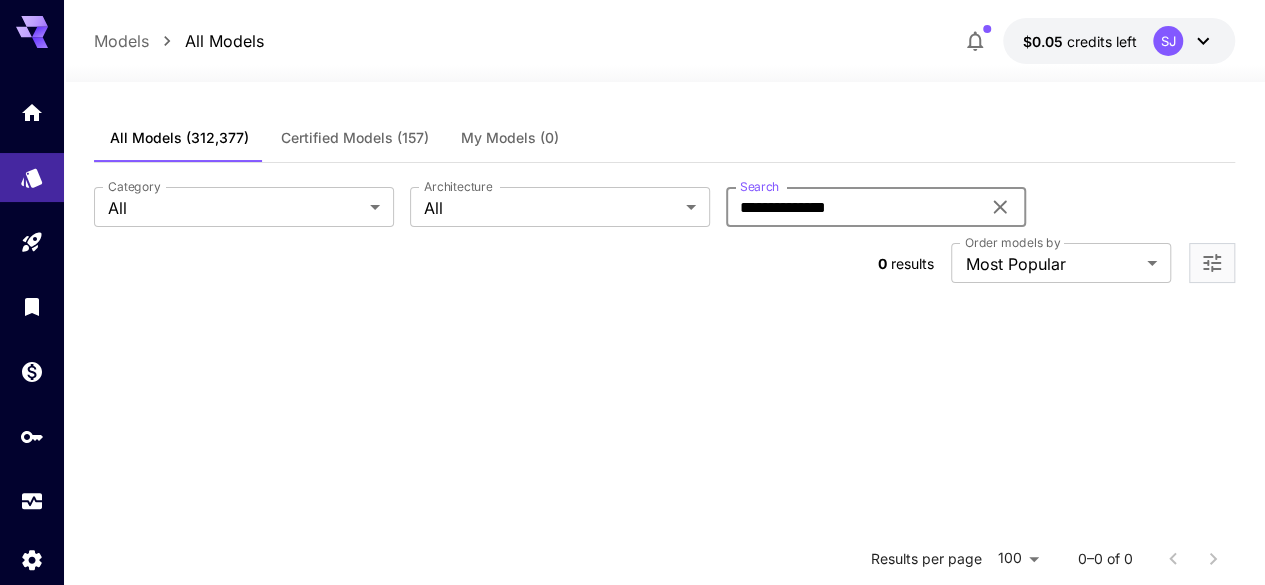 click on "**********" at bounding box center (853, 207) 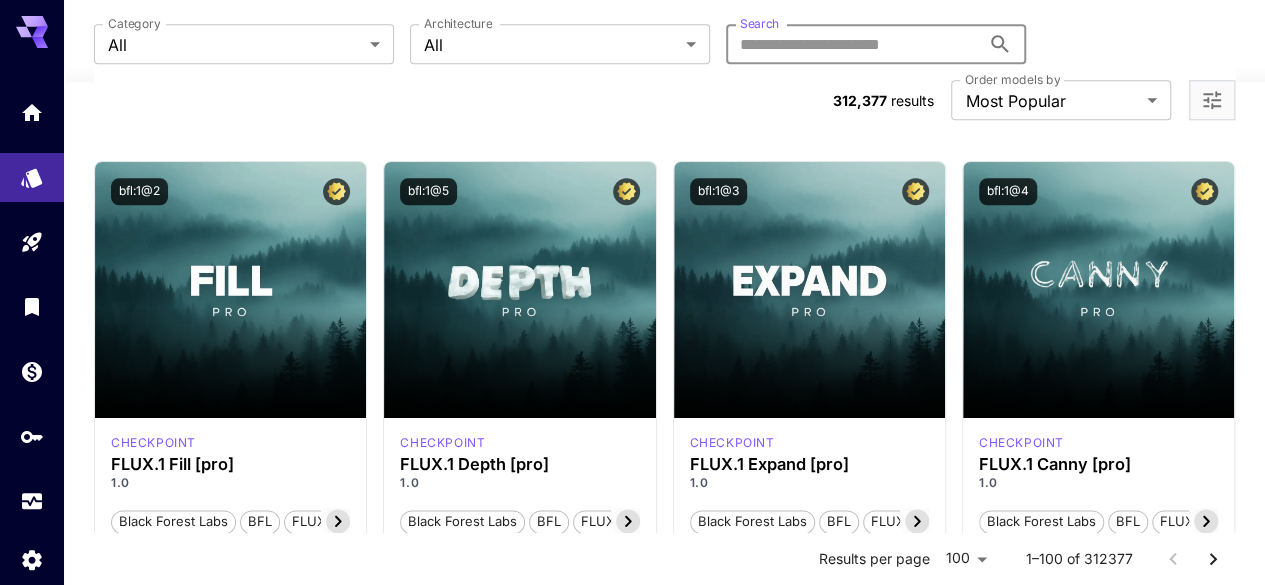 scroll, scrollTop: 962, scrollLeft: 0, axis: vertical 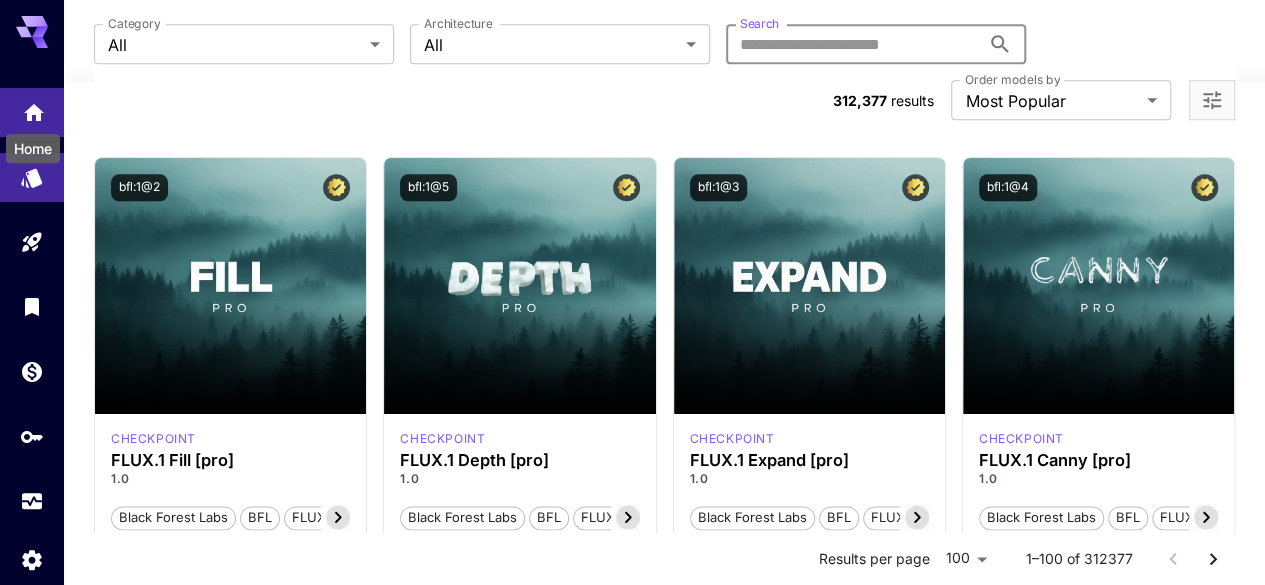 type 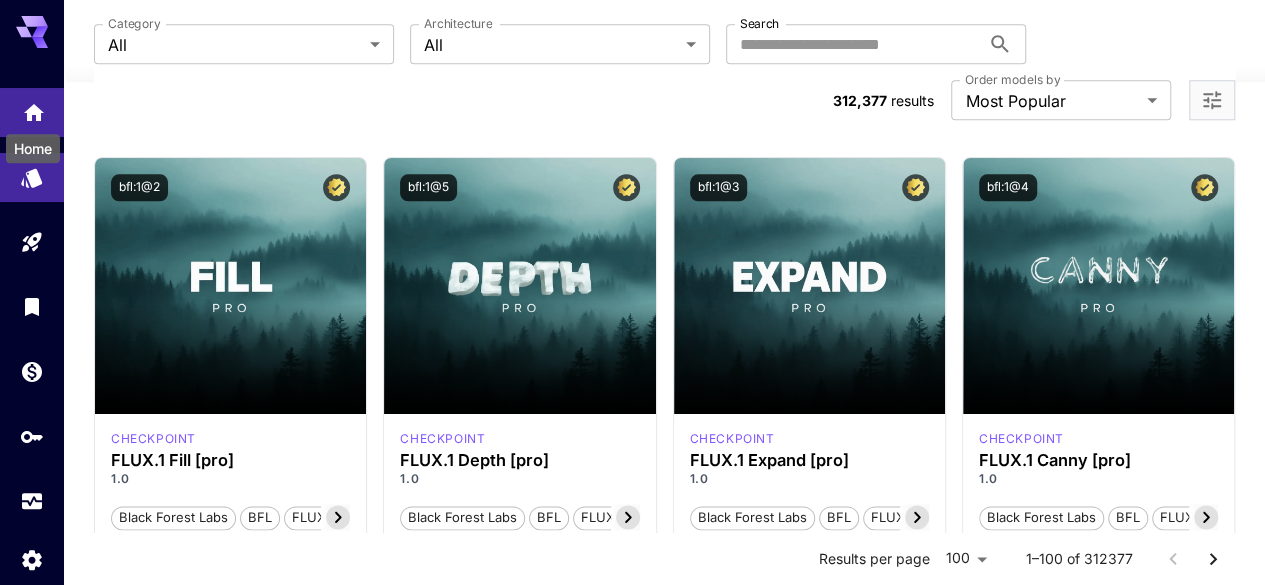 click 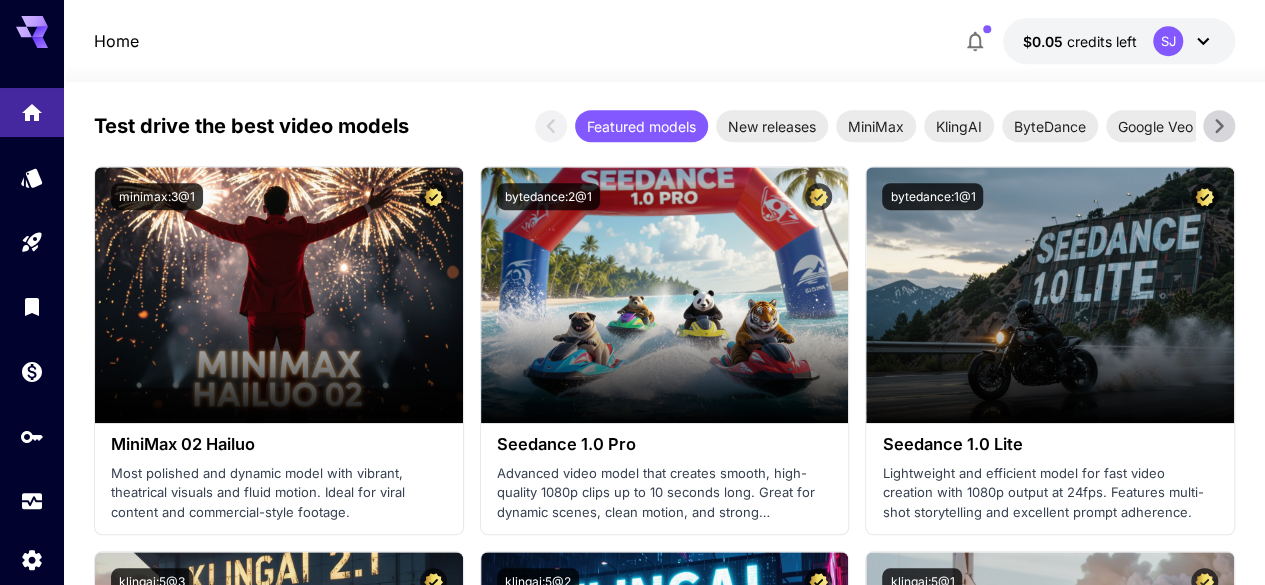 scroll, scrollTop: 541, scrollLeft: 0, axis: vertical 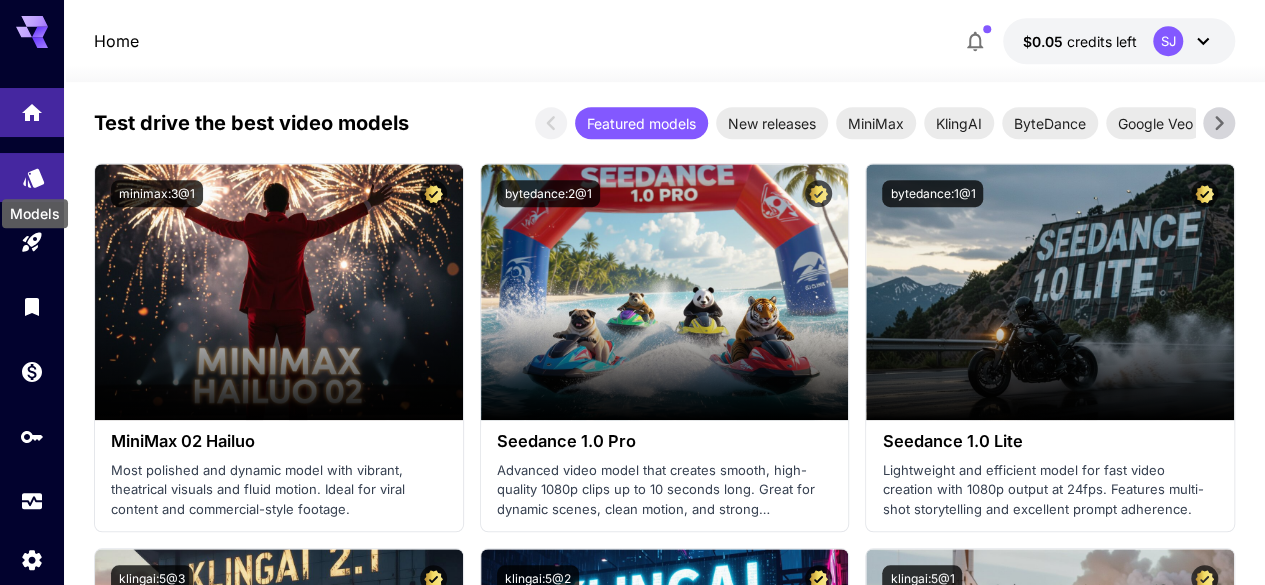 click on "Models" at bounding box center (35, 207) 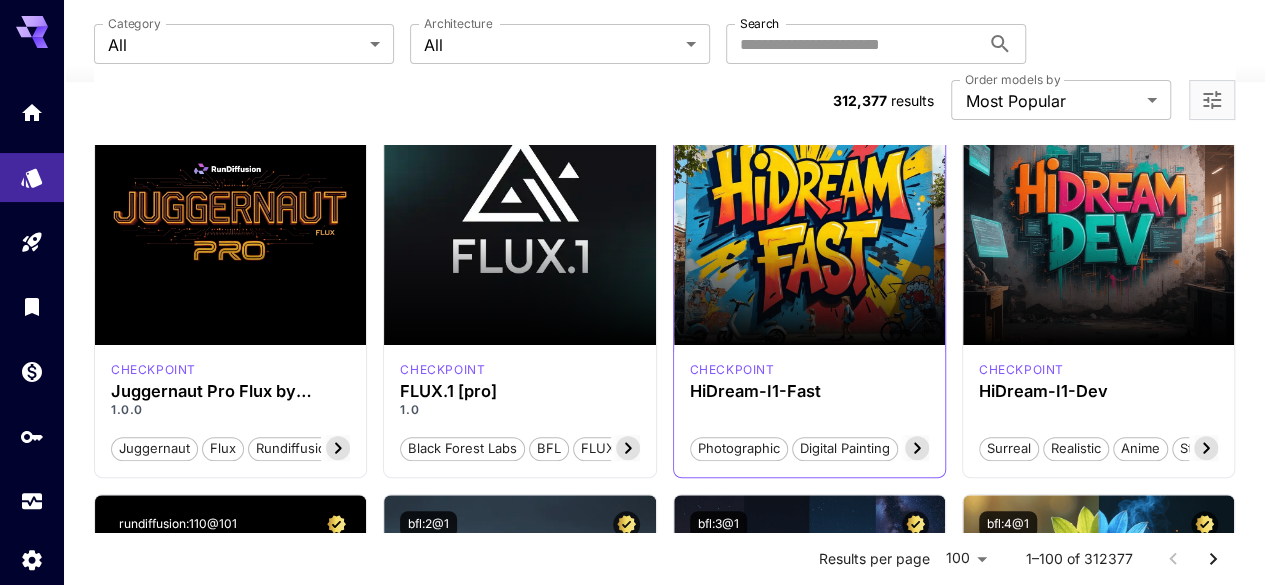 scroll, scrollTop: 0, scrollLeft: 0, axis: both 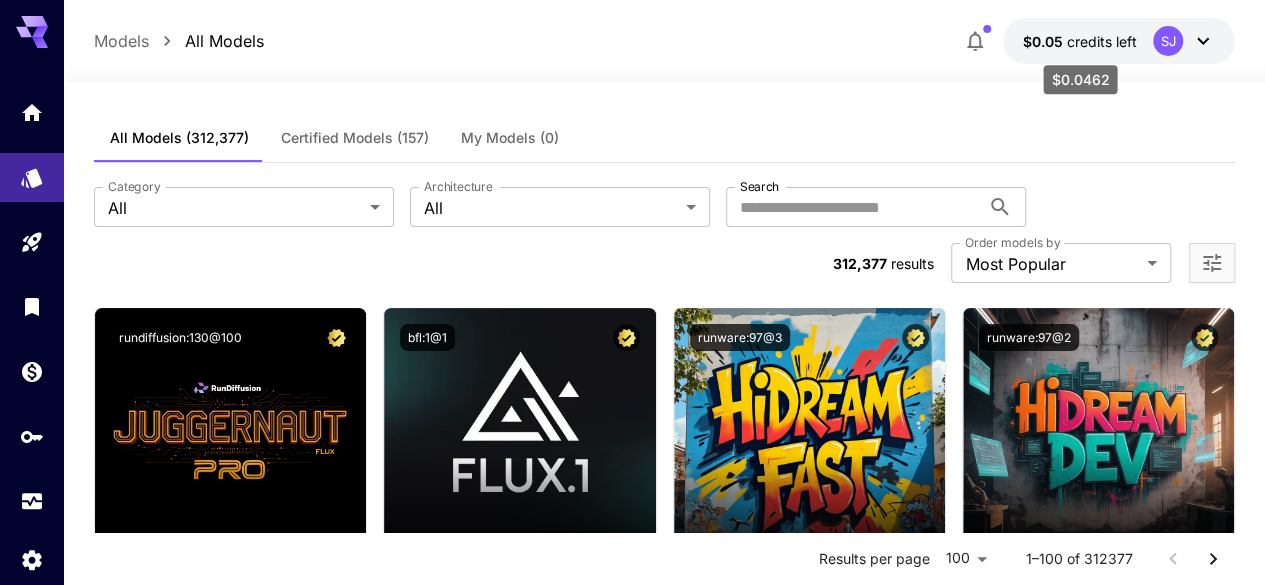 click on "credits left" at bounding box center [1102, 41] 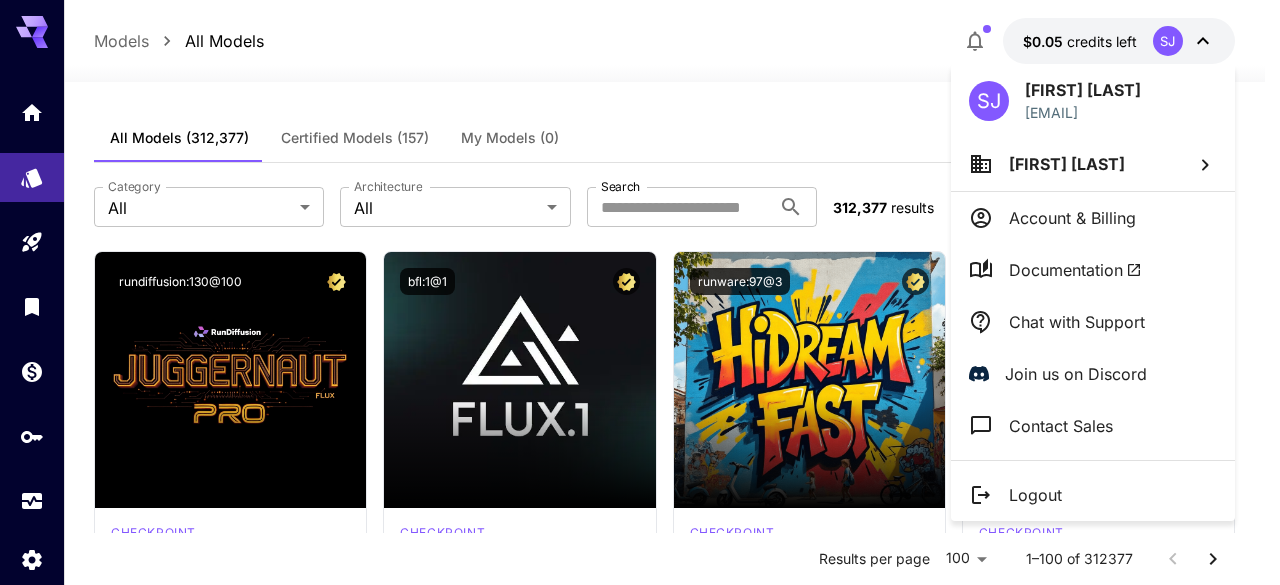 click at bounding box center (640, 292) 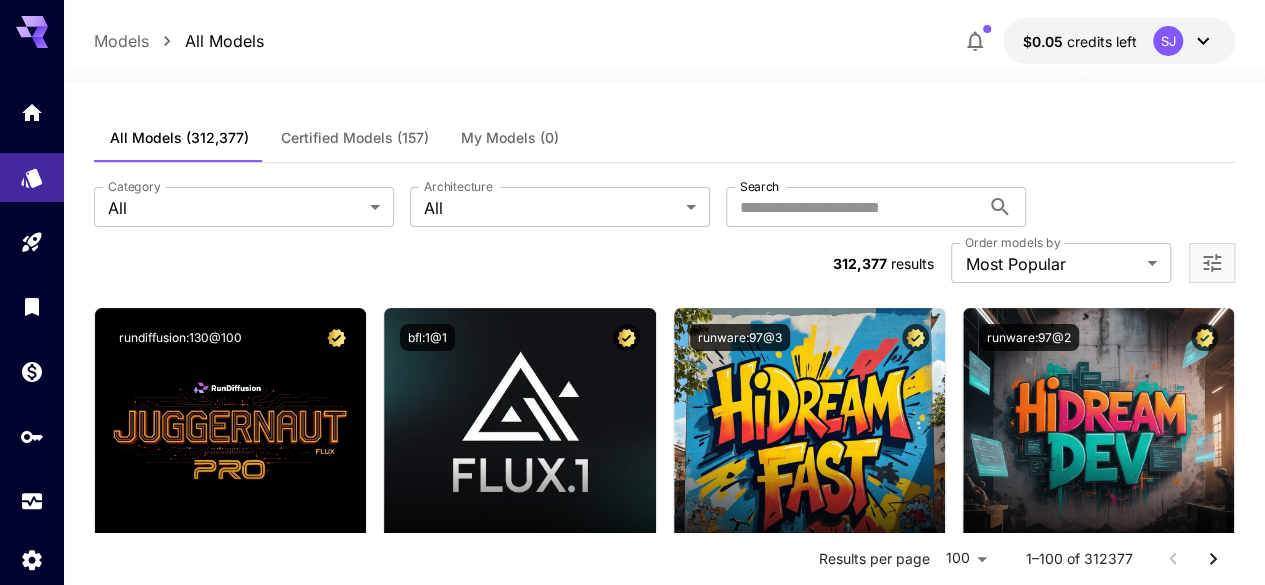 click on "$0.05    credits left  [INITIALS]" at bounding box center (1119, 41) 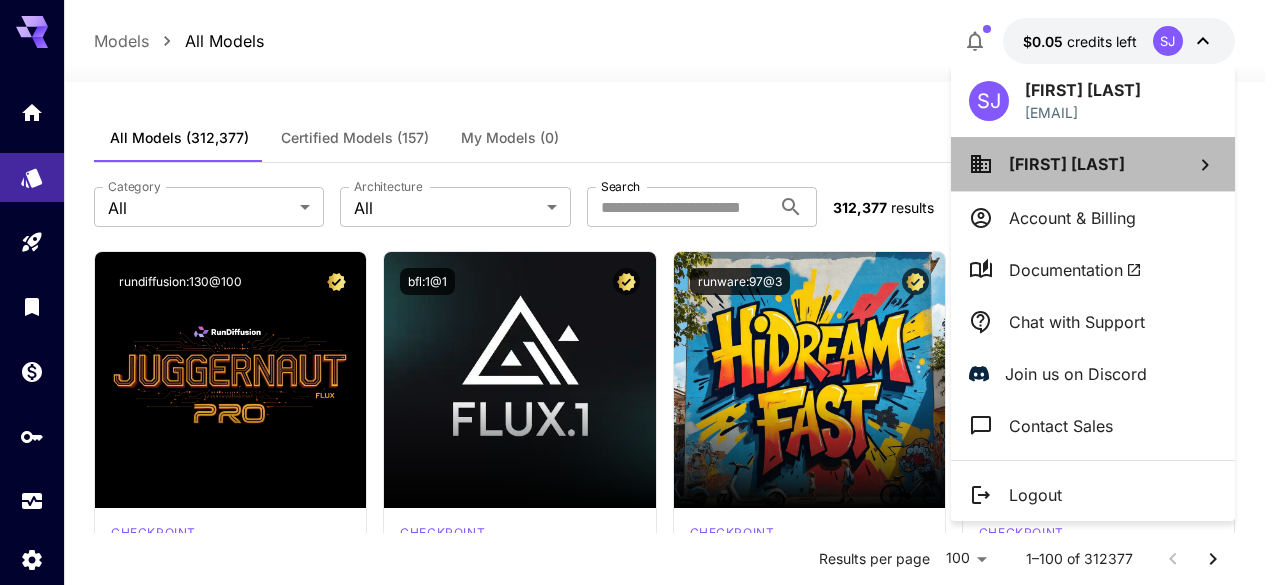 click on "[FIRST] [LAST]" at bounding box center [1067, 164] 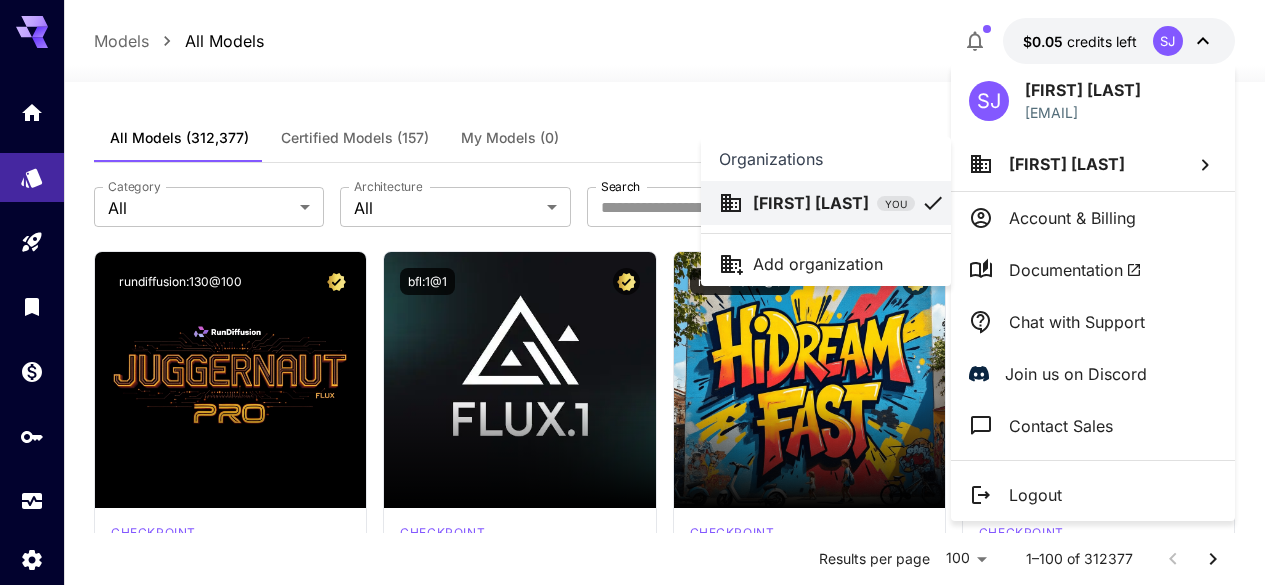 click at bounding box center (640, 292) 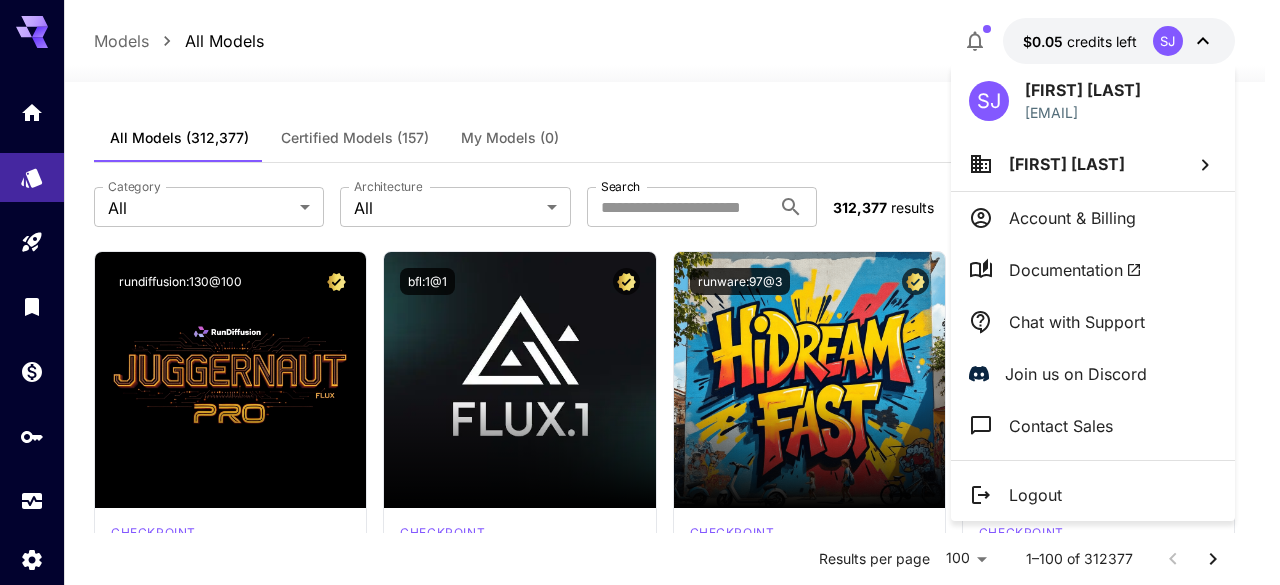 click at bounding box center [640, 292] 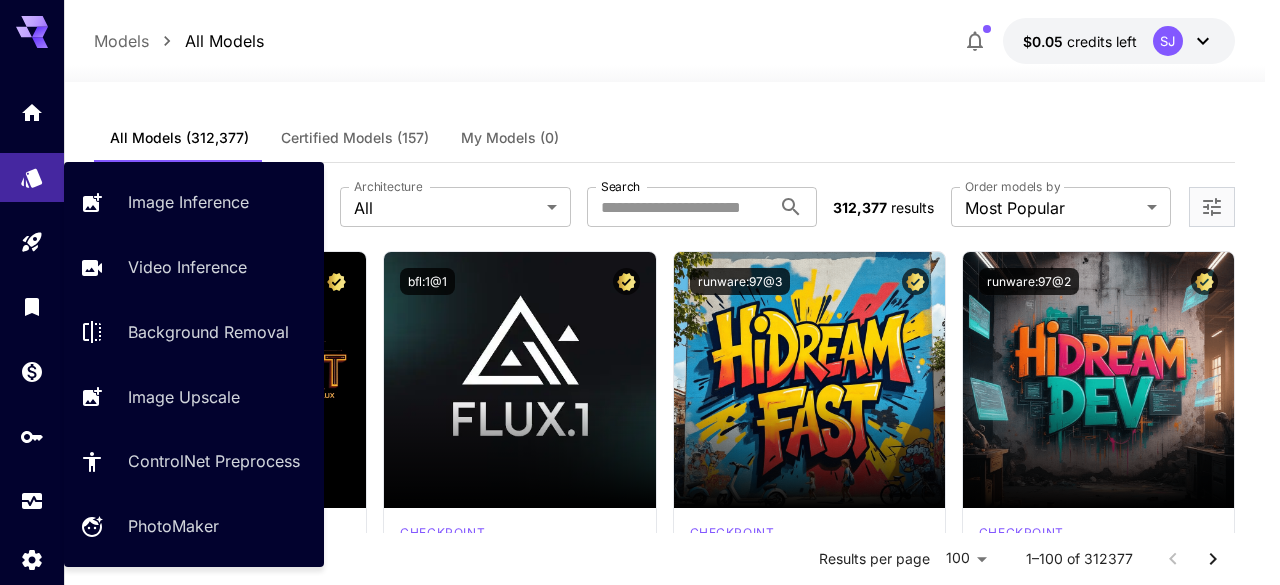 click at bounding box center [32, 242] 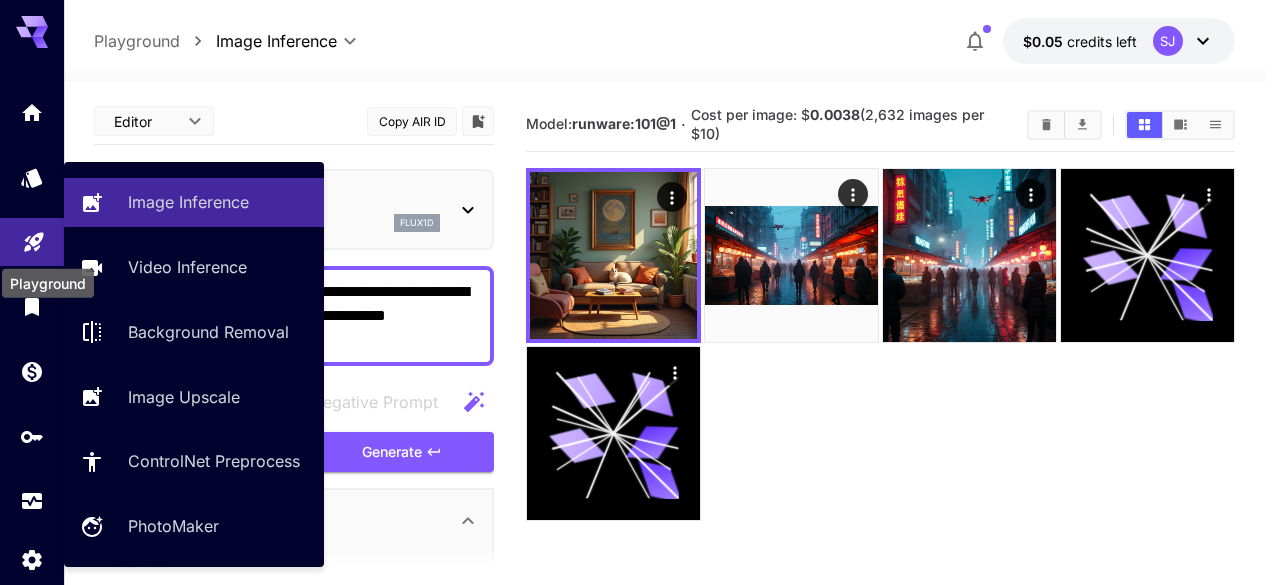 click 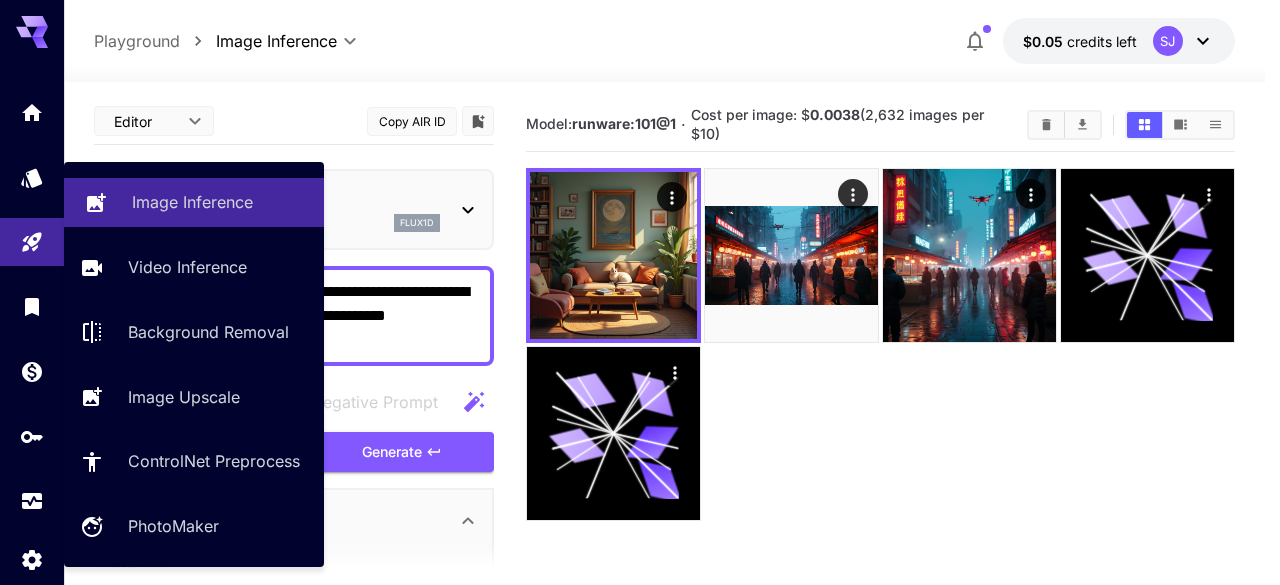 click on "Image Inference" at bounding box center [192, 202] 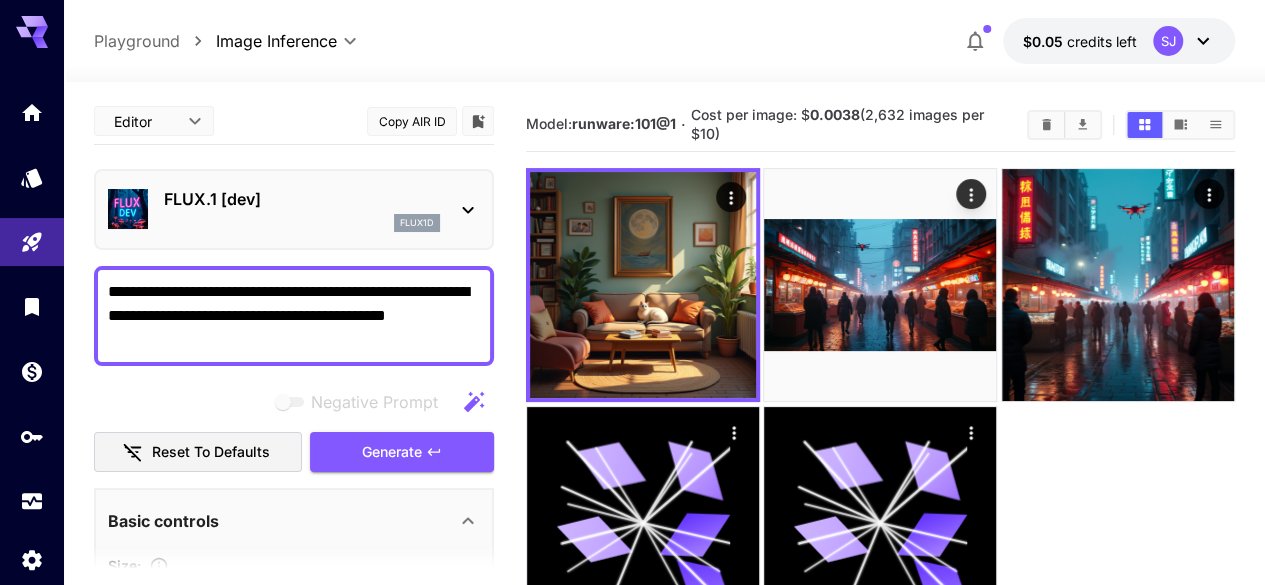 scroll, scrollTop: 0, scrollLeft: 0, axis: both 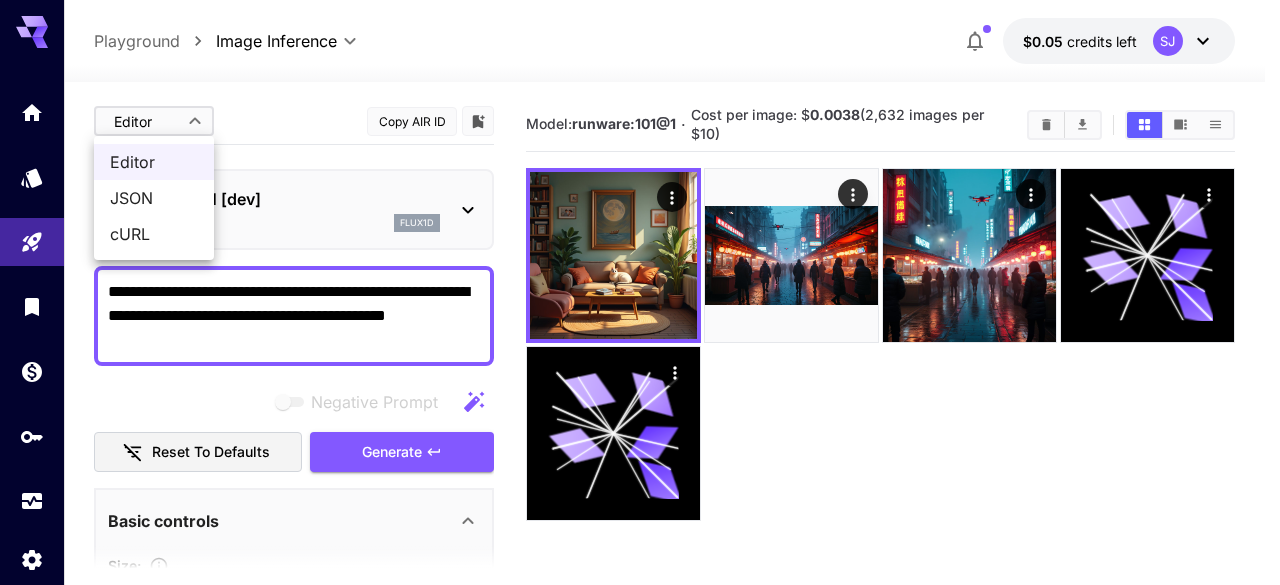 click on "**********" at bounding box center [640, 371] 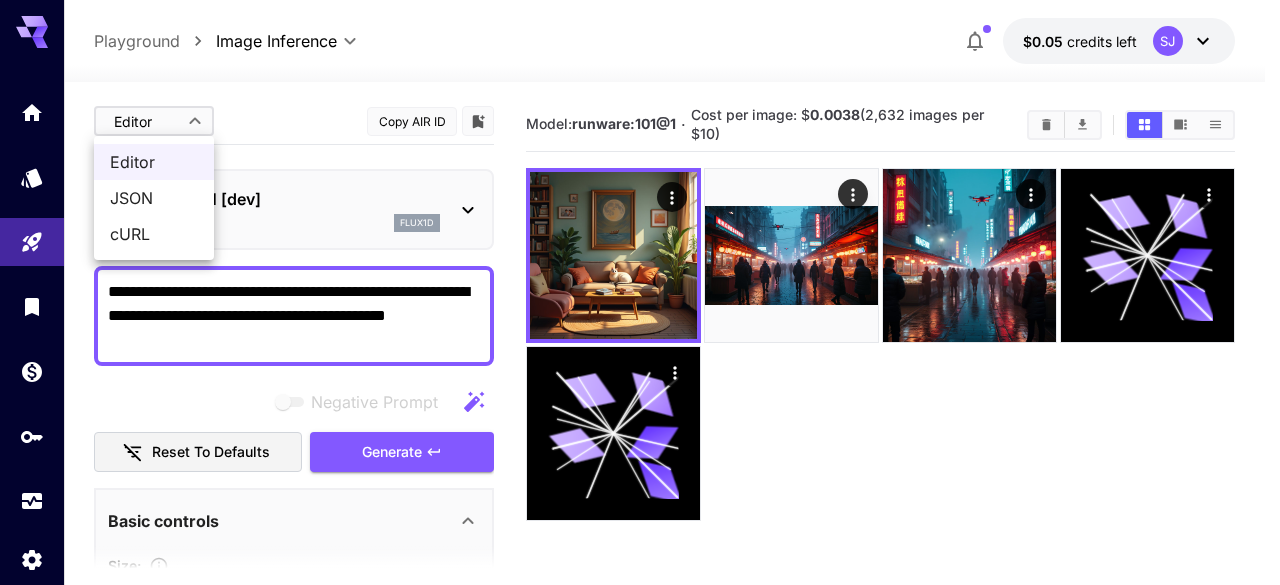 click at bounding box center (640, 292) 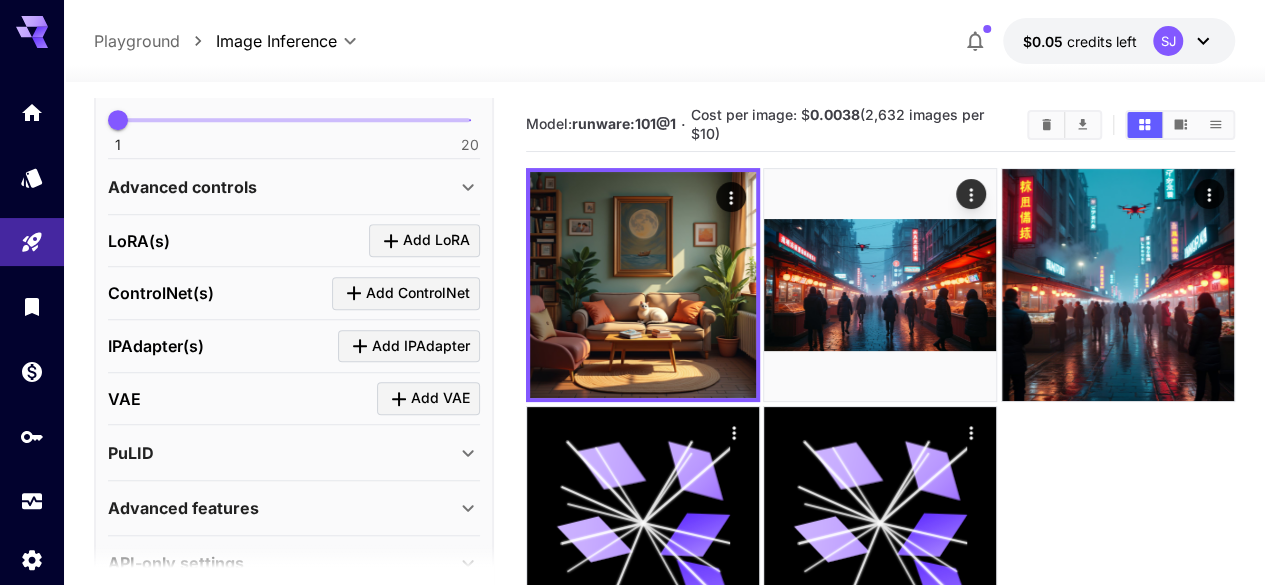 scroll, scrollTop: 702, scrollLeft: 0, axis: vertical 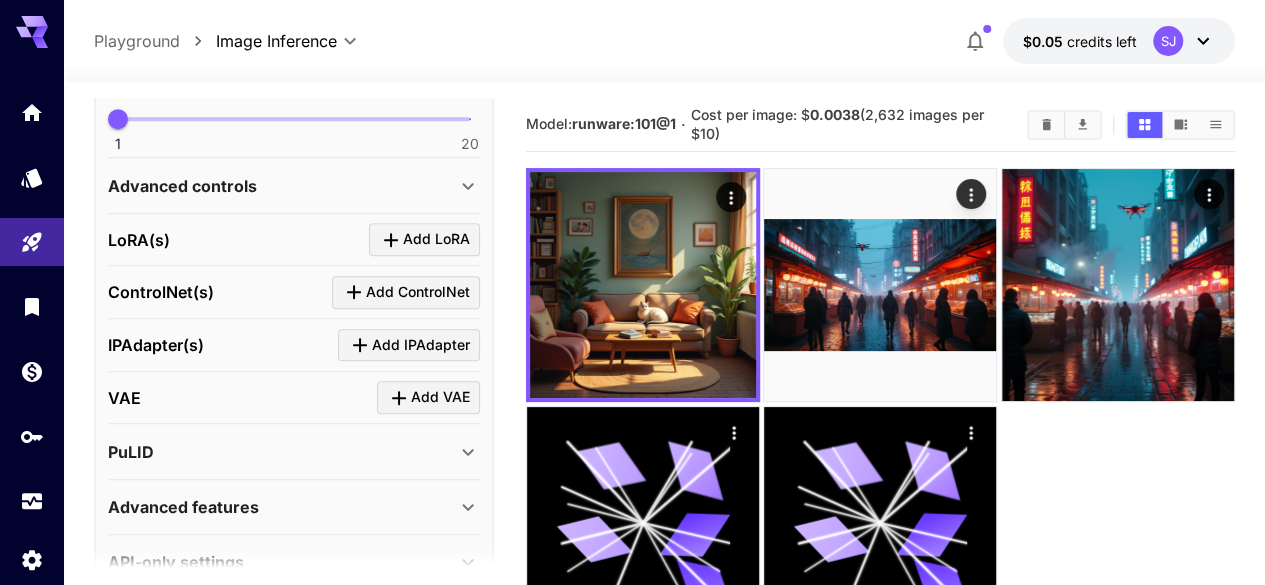 click on "Advanced controls" at bounding box center (282, 186) 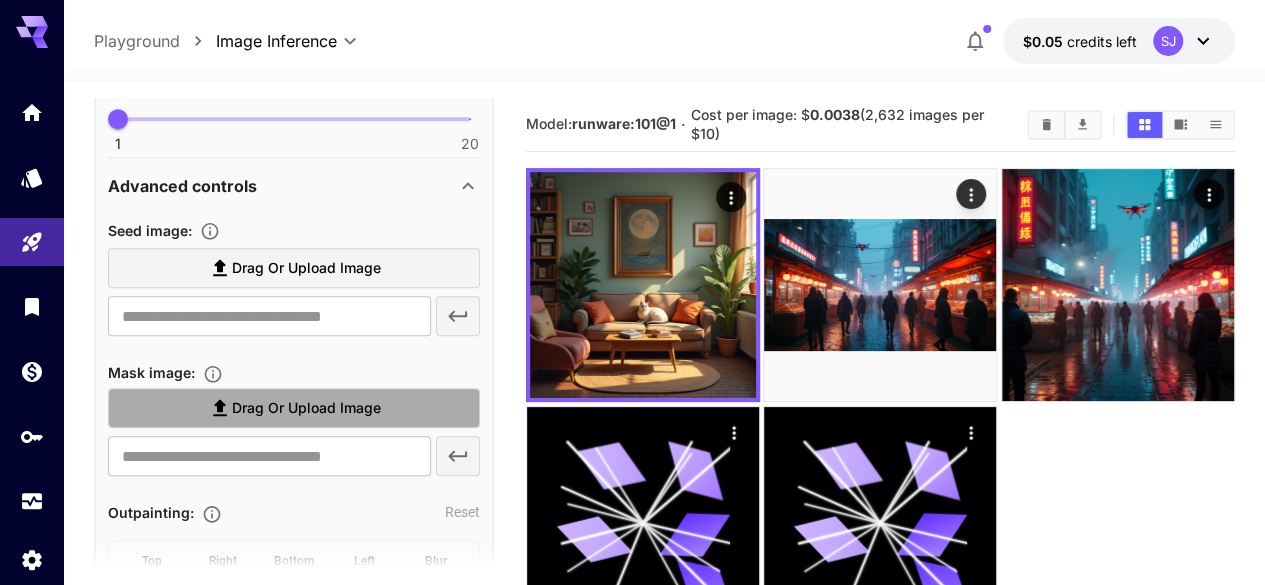 click on "Drag or upload image" at bounding box center [306, 408] 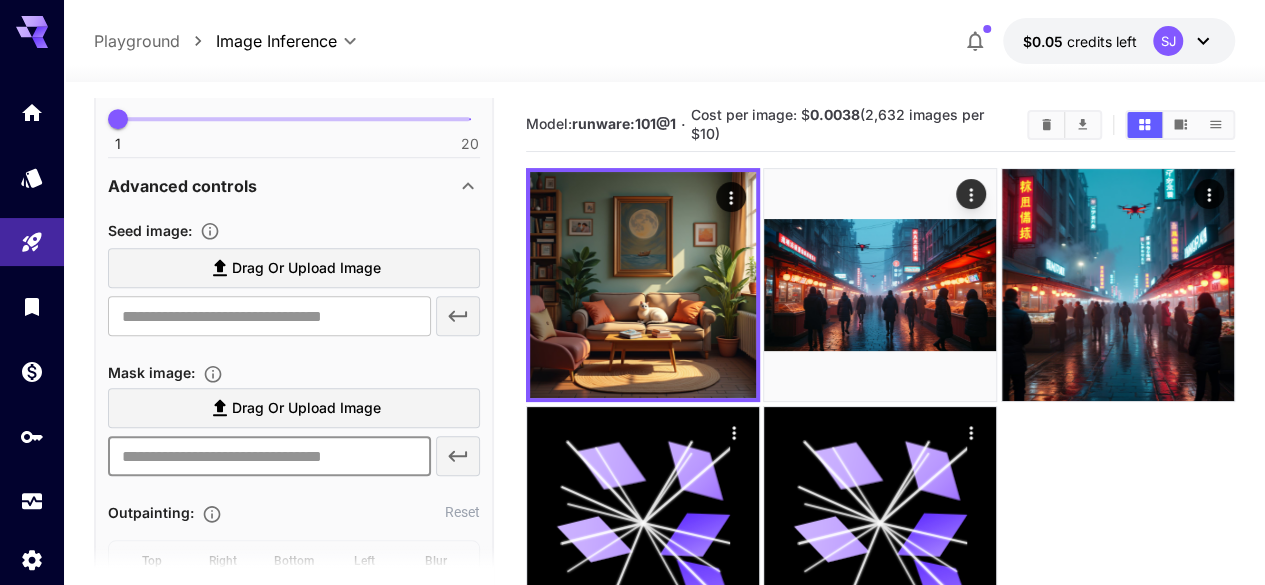 click at bounding box center [269, 456] 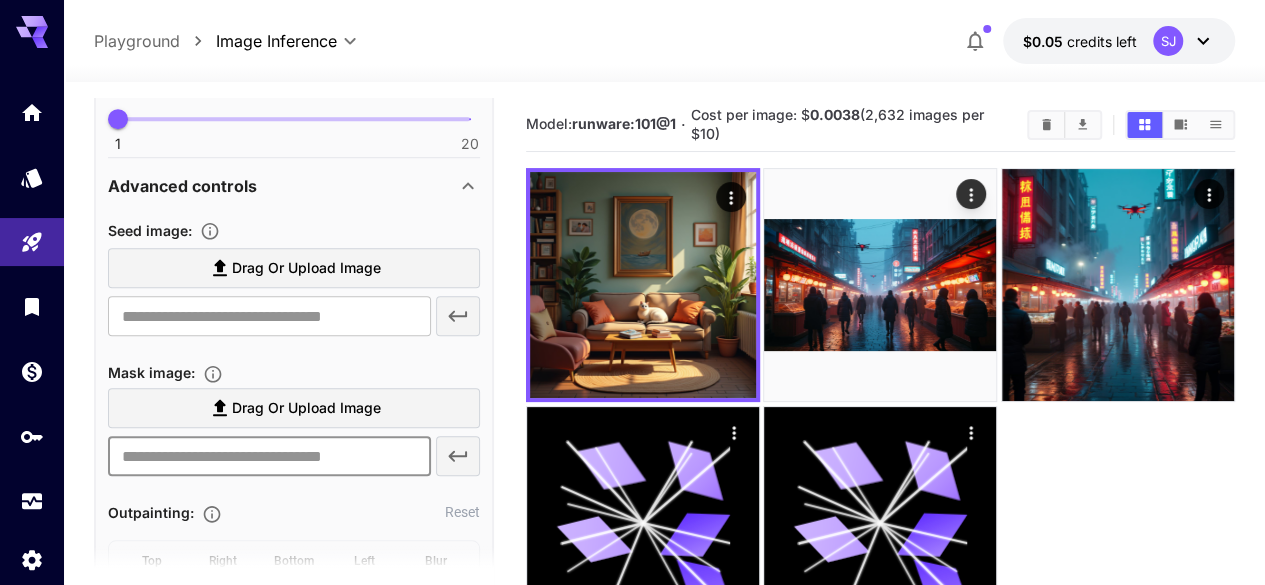 paste on "**********" 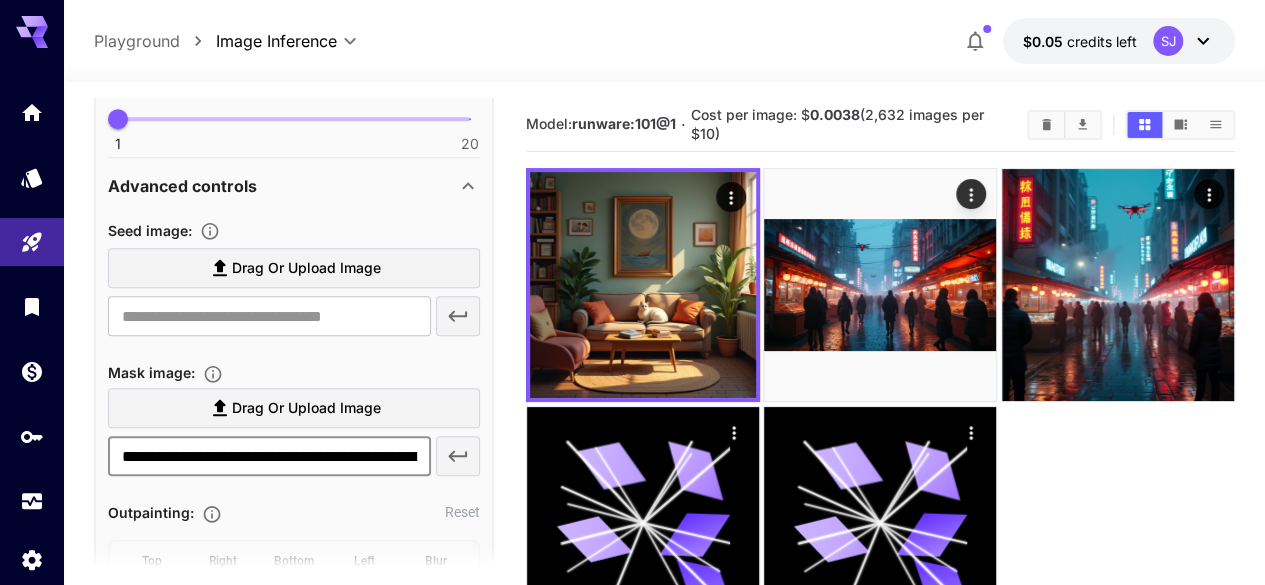 scroll, scrollTop: 0, scrollLeft: 334, axis: horizontal 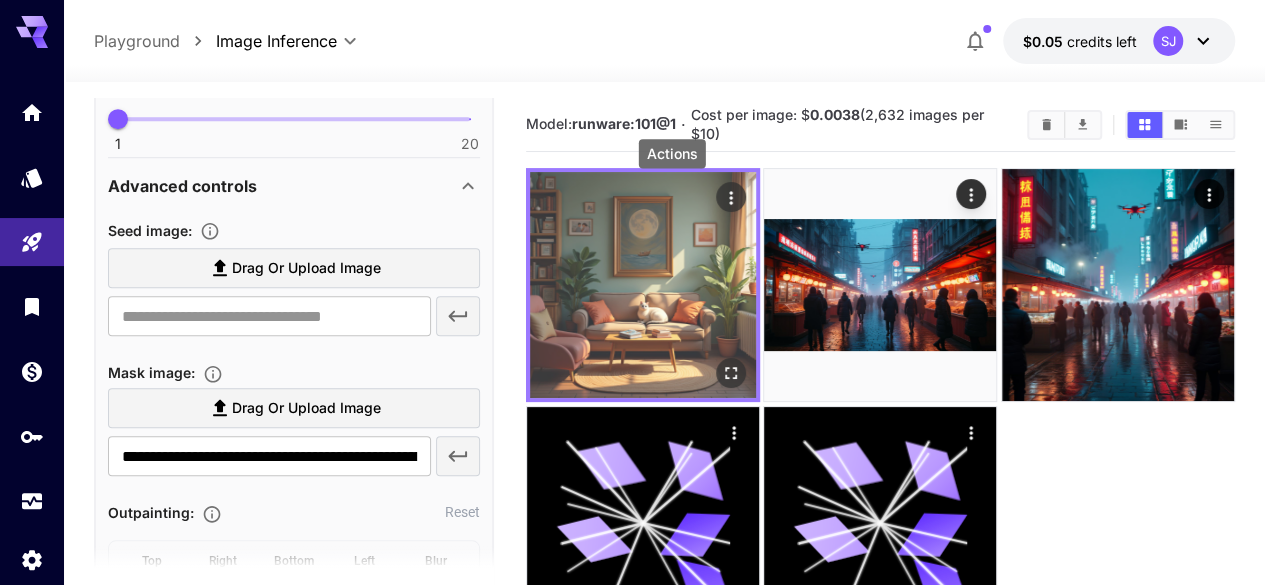 click 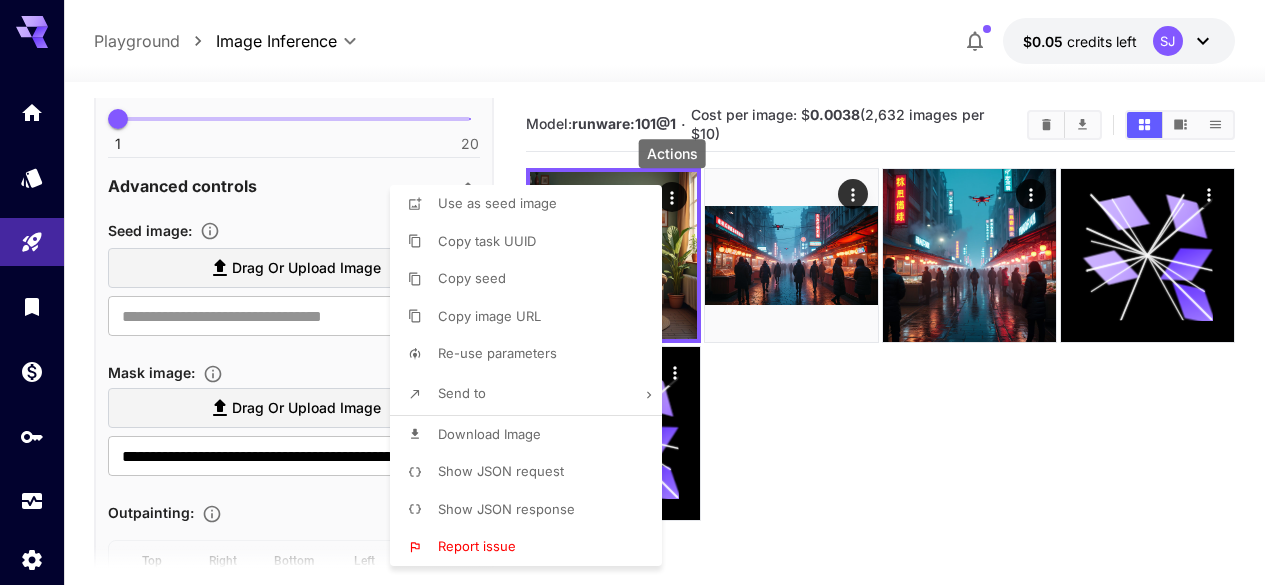 click on "Download Image" at bounding box center (489, 434) 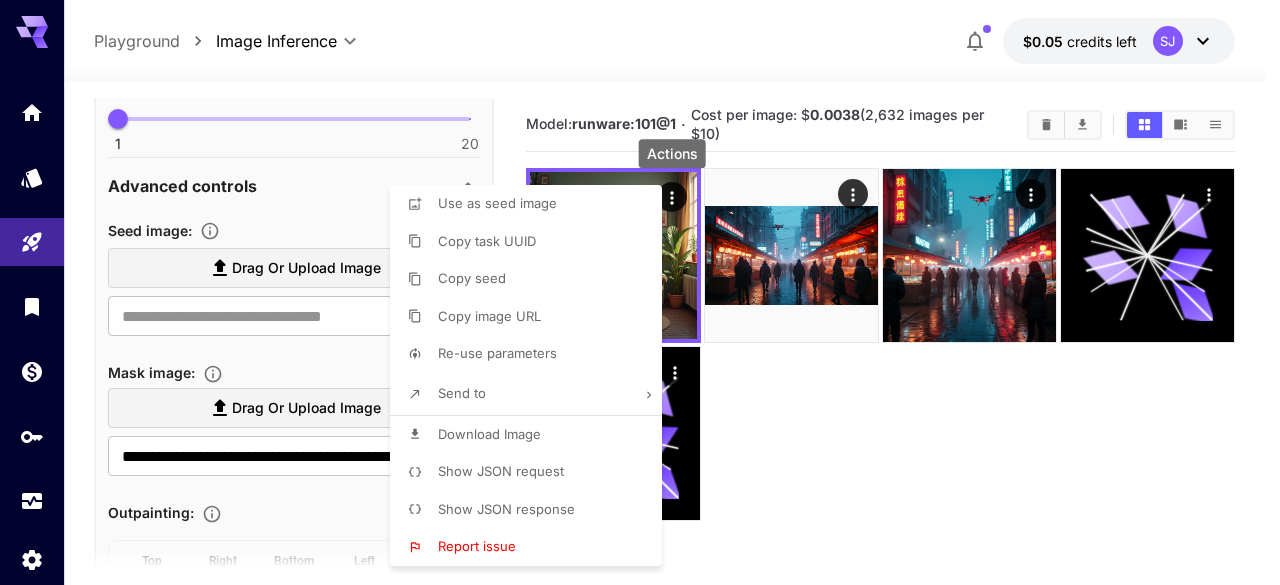 click at bounding box center [640, 292] 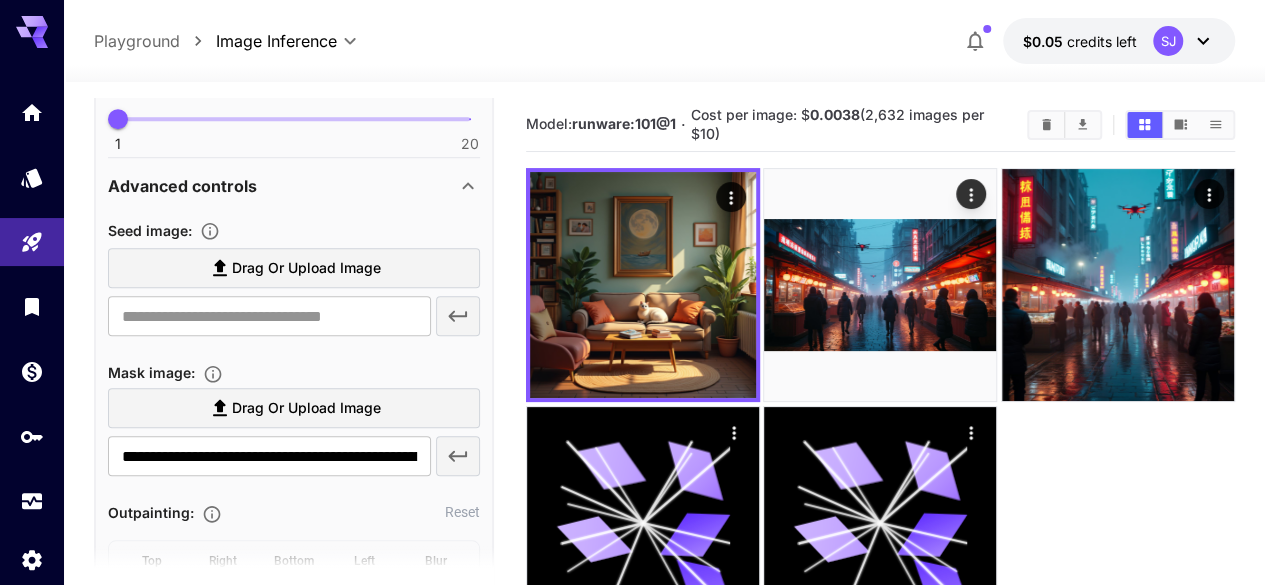 click on "Use as seed image Copy task UUID Copy seed Copy image URL Re-use parameters Send to Download Image Show JSON request Show JSON response Report issue" at bounding box center (152, 292) 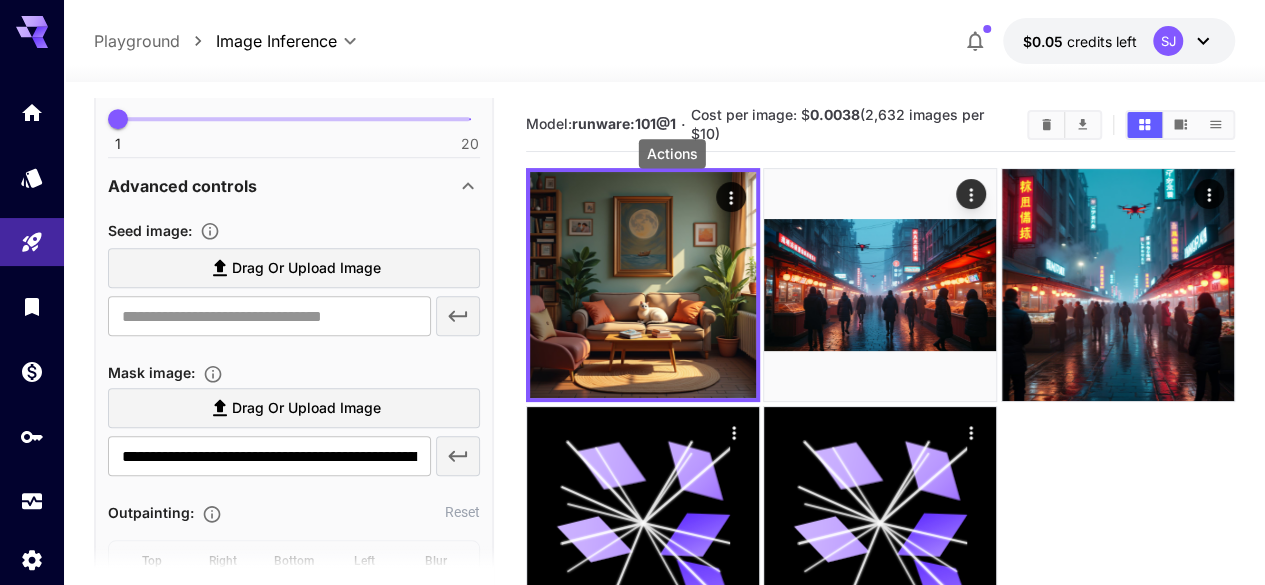 click on "Drag or upload image" at bounding box center [294, 408] 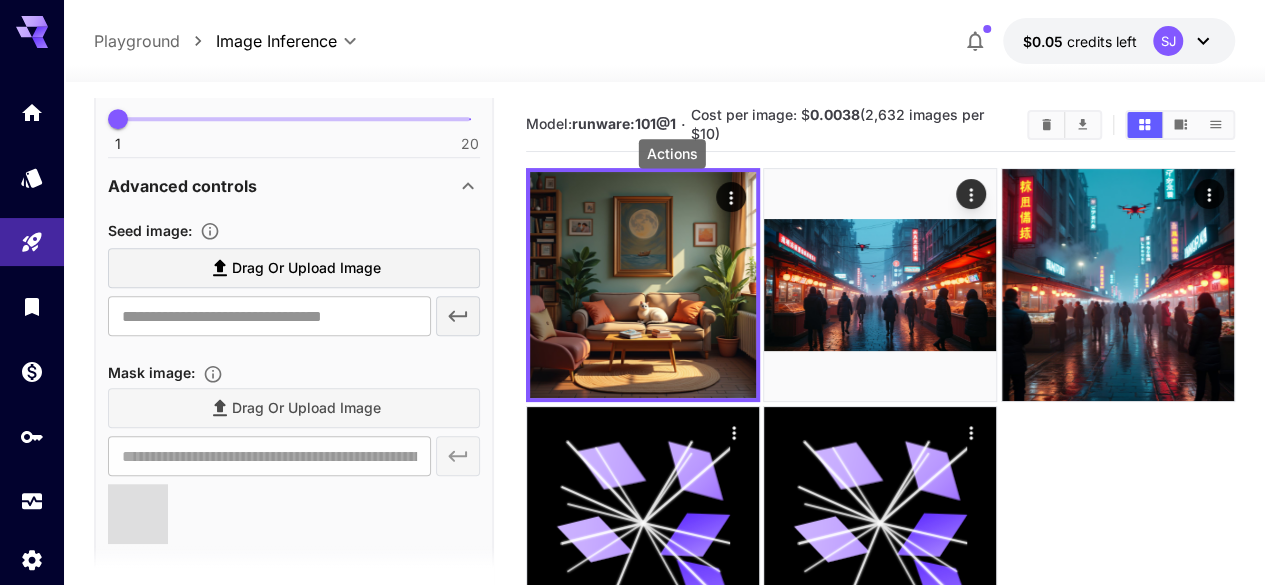 type on "**********" 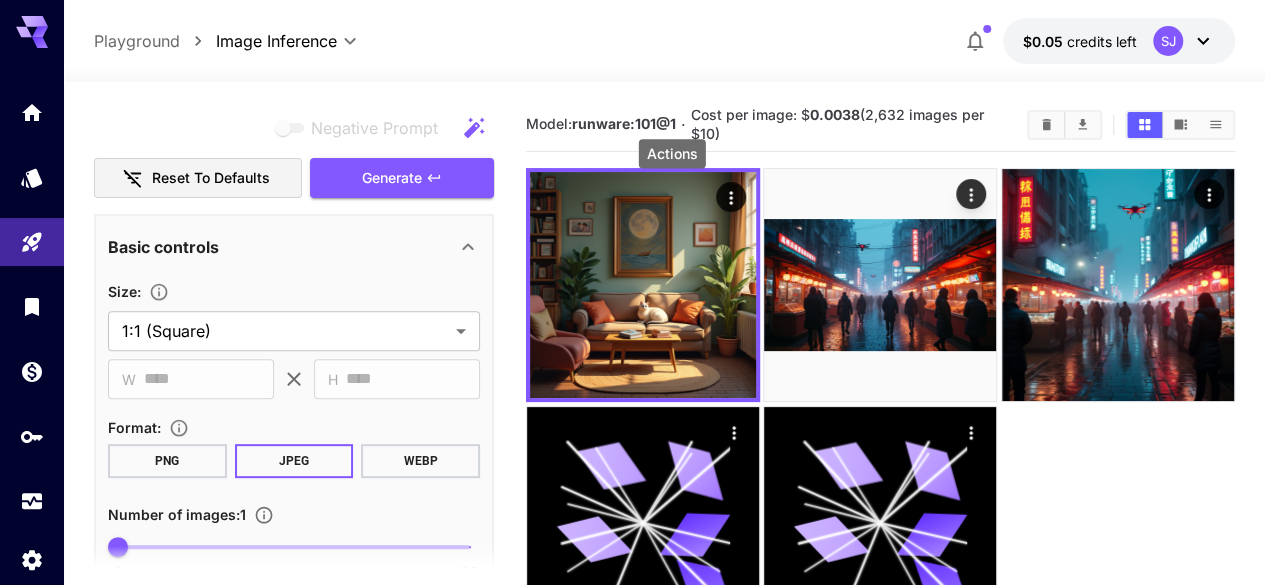 scroll, scrollTop: 0, scrollLeft: 0, axis: both 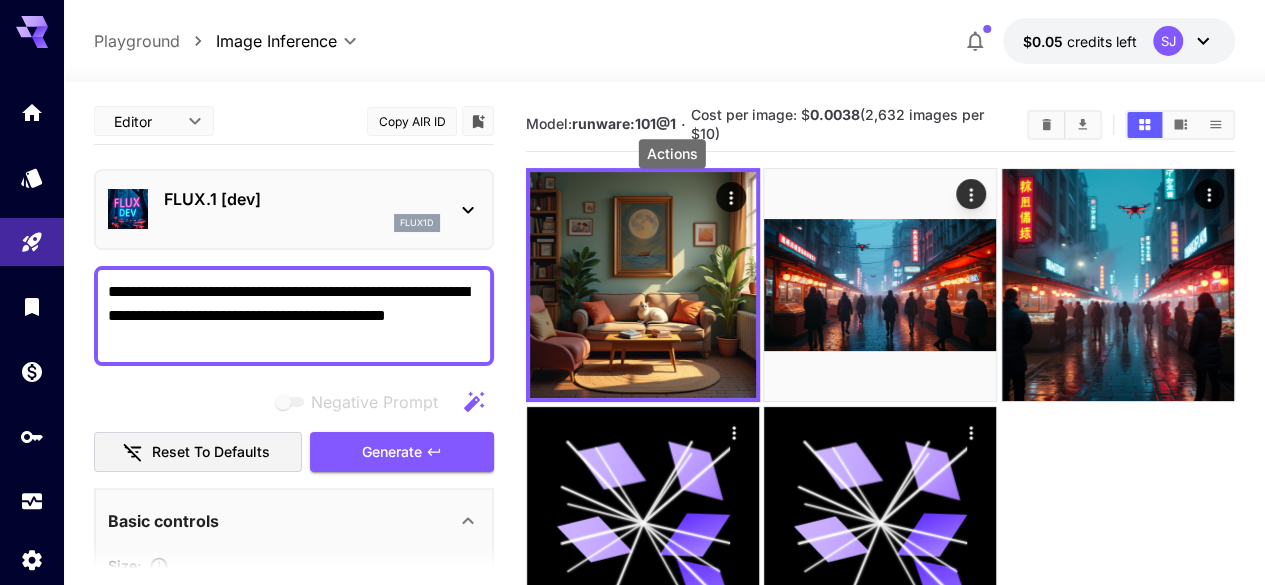 click on "**********" at bounding box center [294, 316] 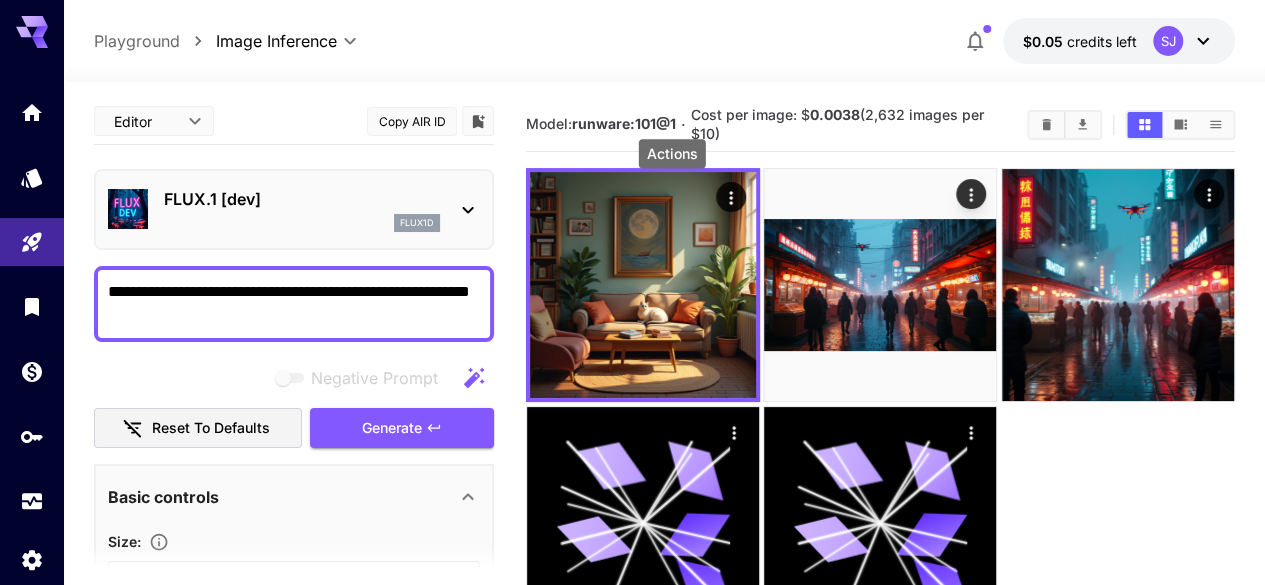 click on "**********" at bounding box center [294, 304] 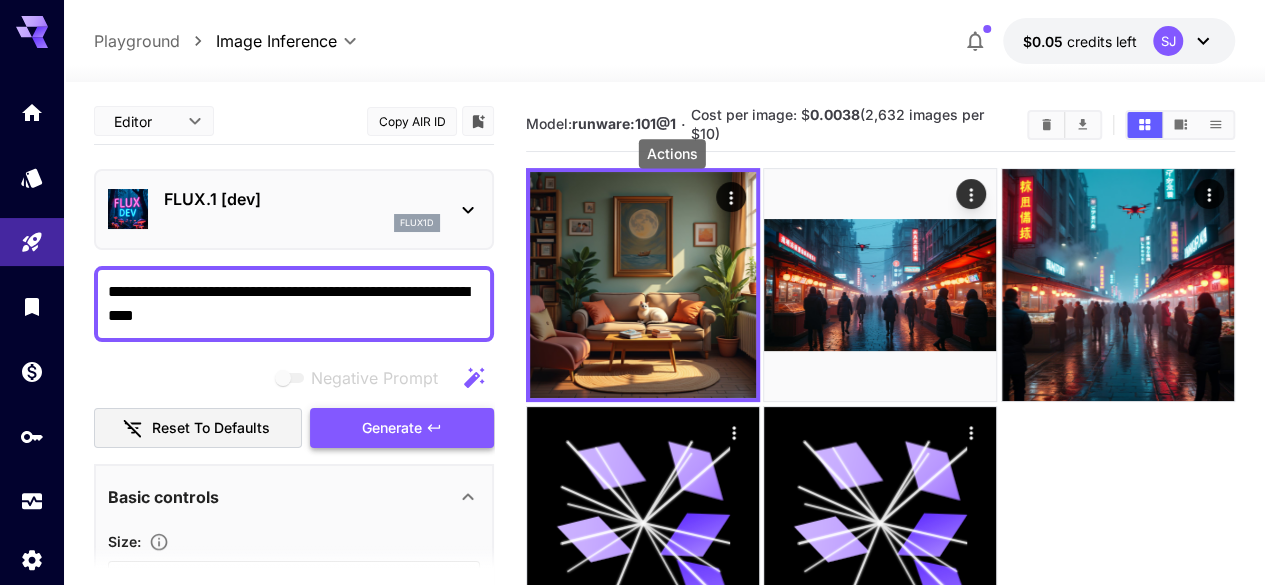type on "**********" 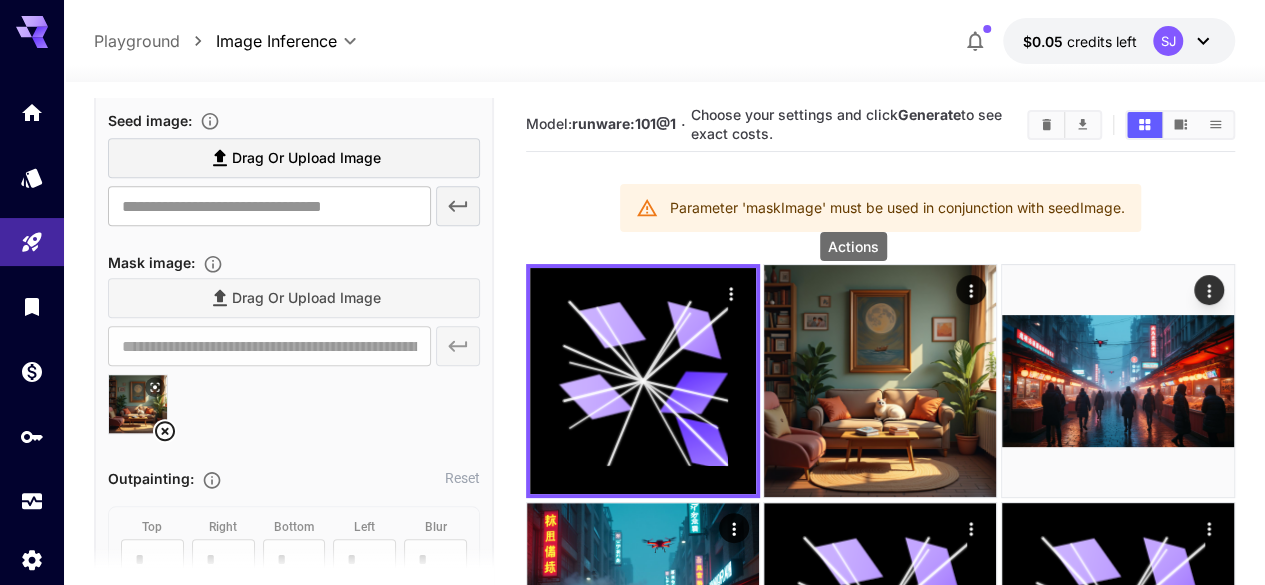 scroll, scrollTop: 789, scrollLeft: 0, axis: vertical 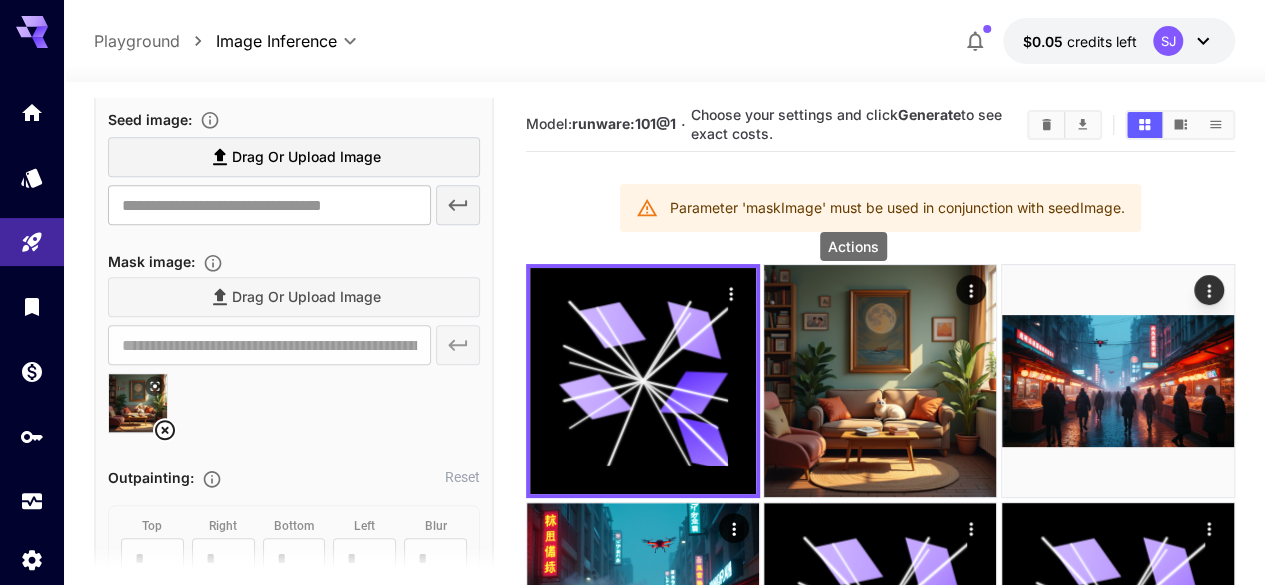 click 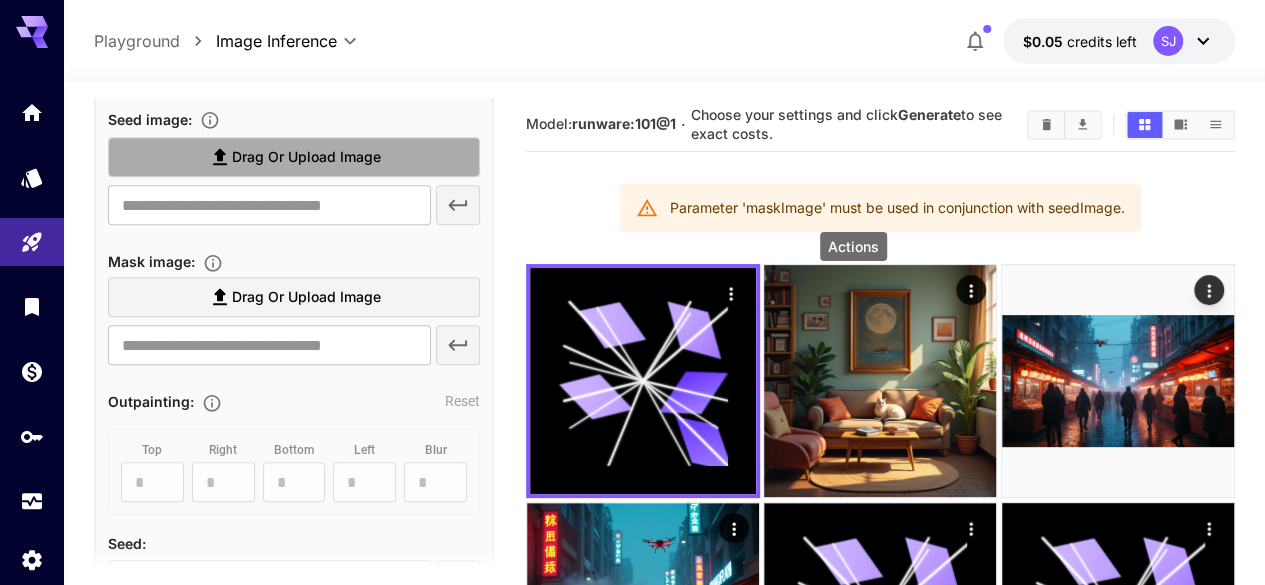 click on "Drag or upload image" at bounding box center (306, 157) 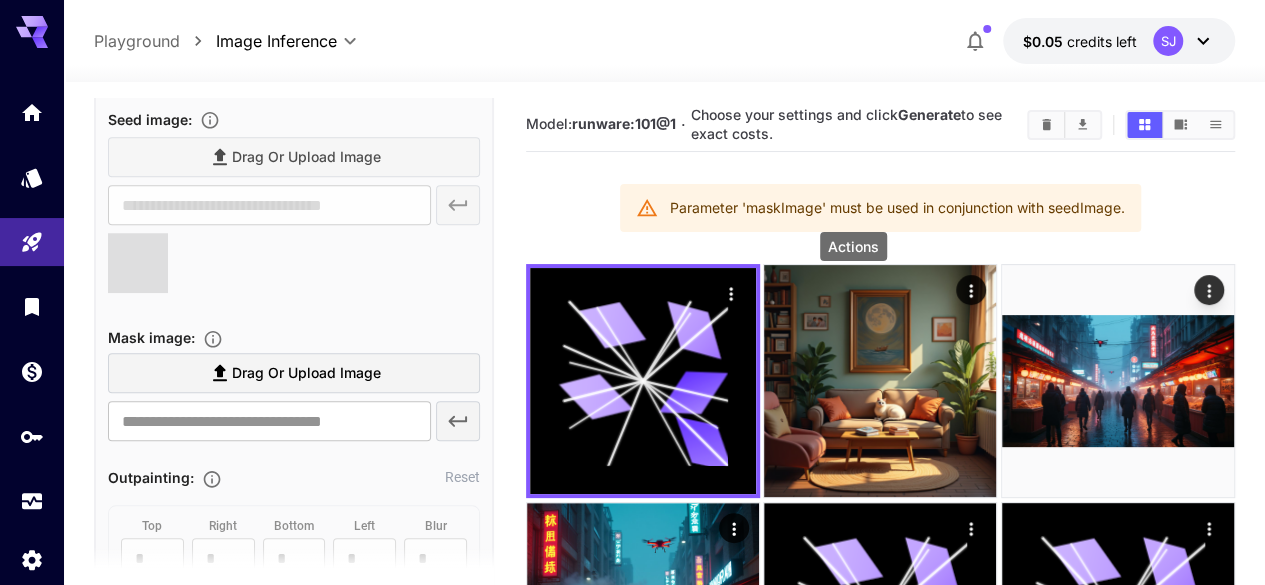 type on "**********" 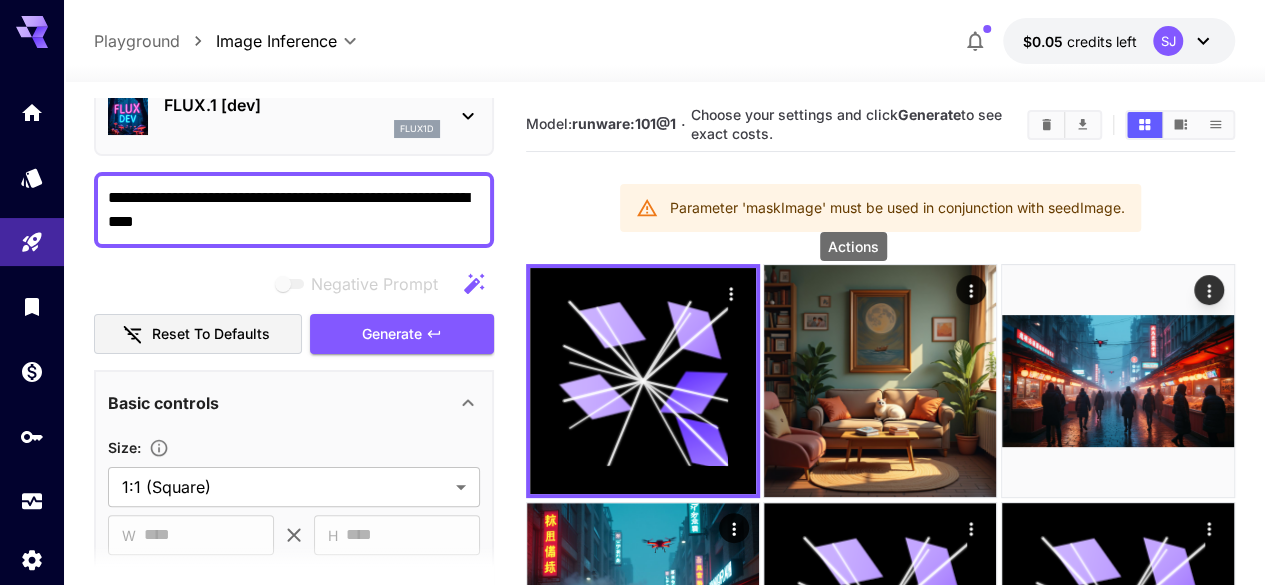 scroll, scrollTop: 12, scrollLeft: 0, axis: vertical 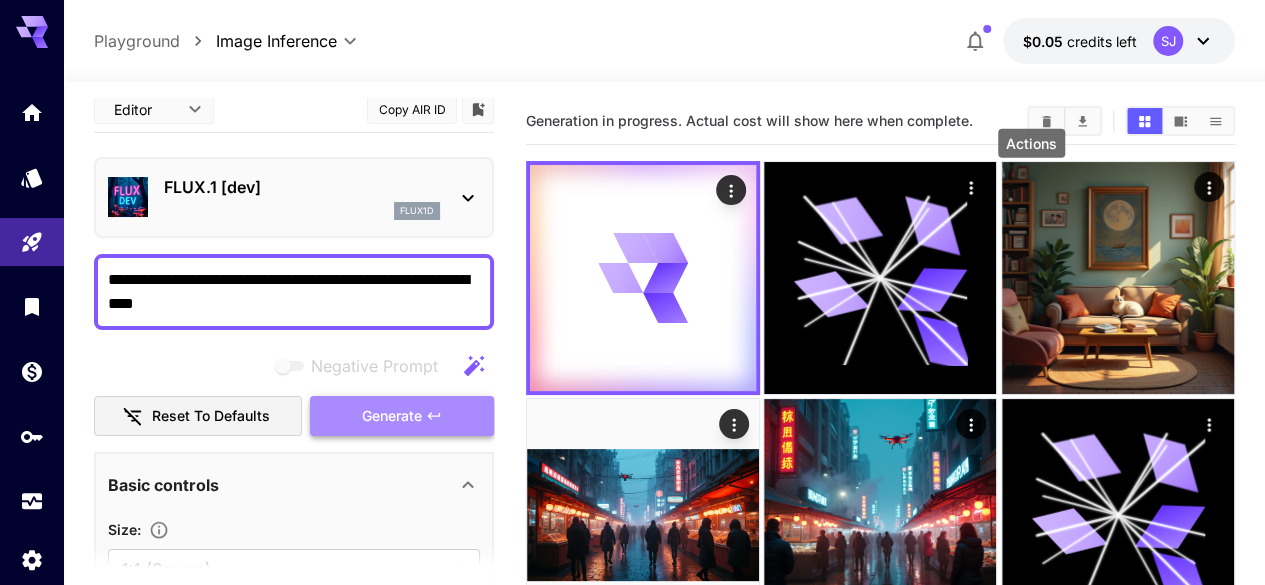 click on "Generate" at bounding box center (392, 416) 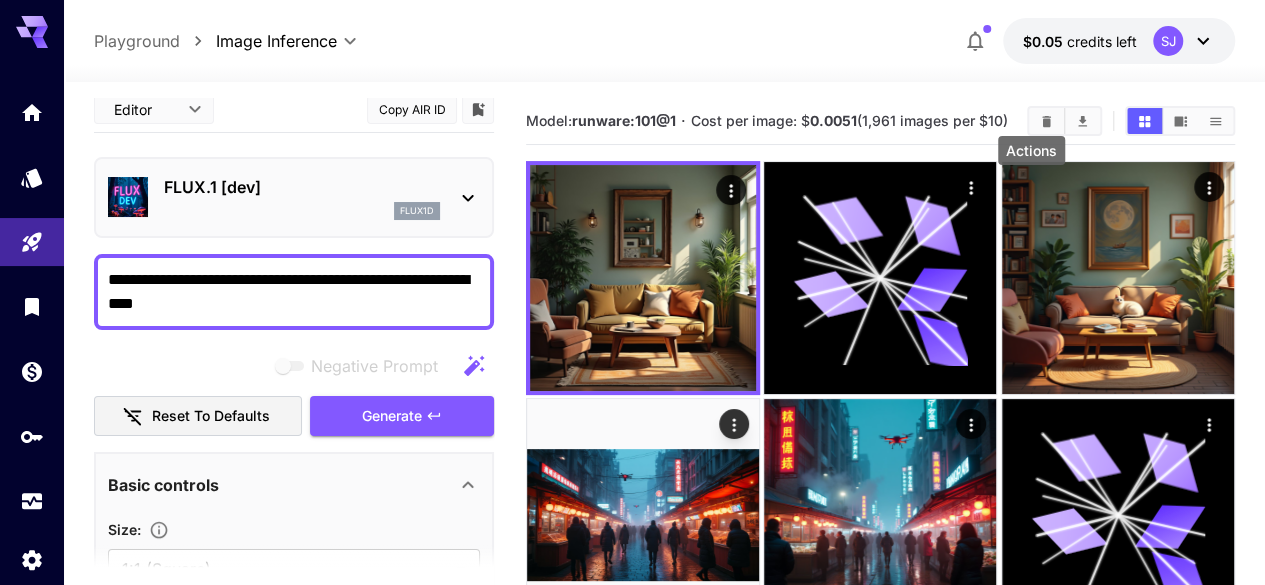 click on "**********" at bounding box center (294, 292) 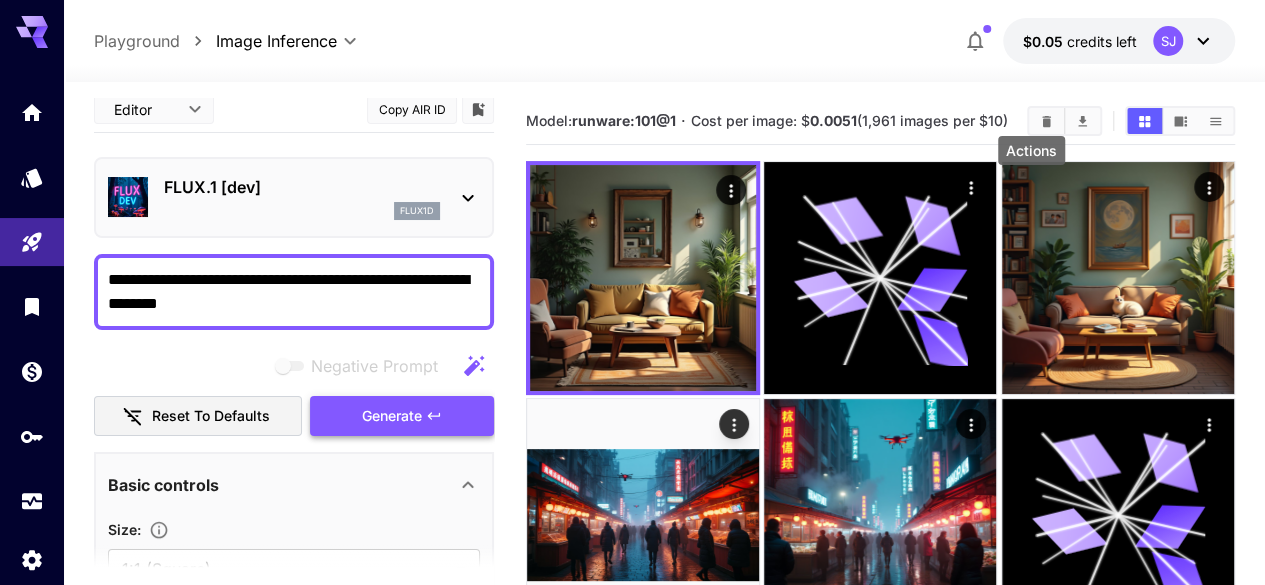 type on "**********" 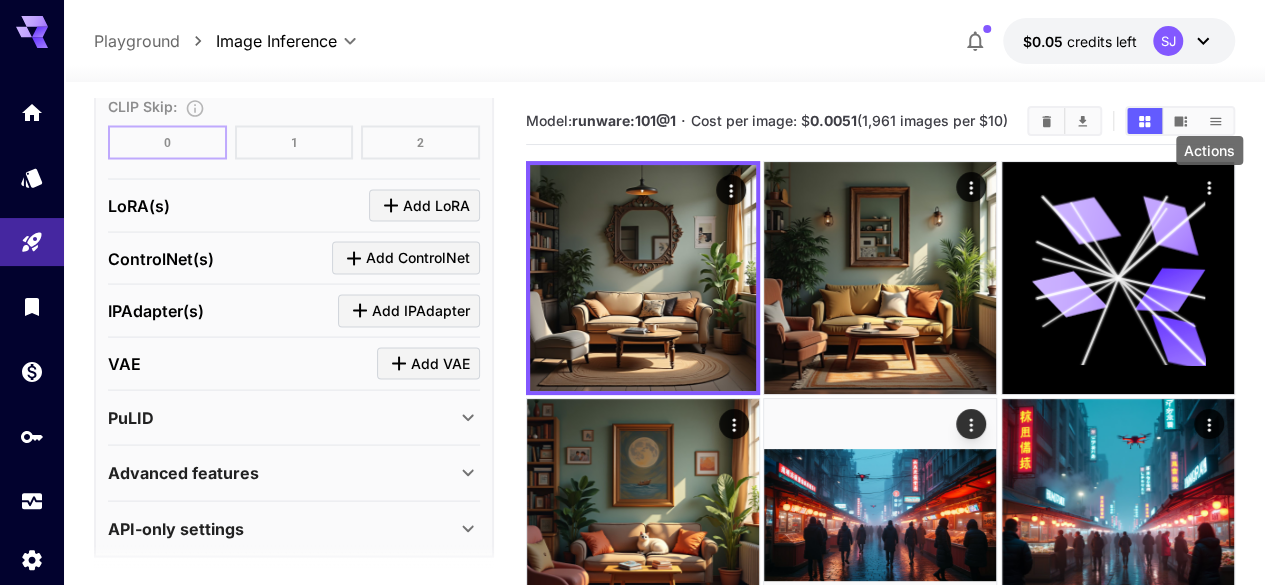 scroll, scrollTop: 1876, scrollLeft: 0, axis: vertical 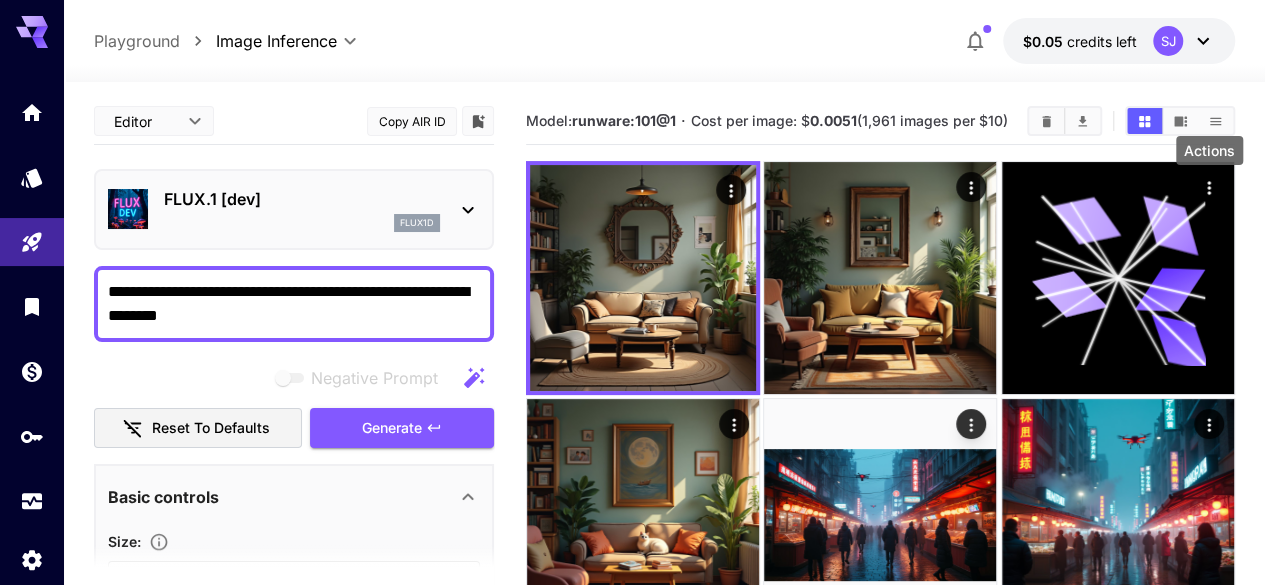 click on "**********" at bounding box center (294, 304) 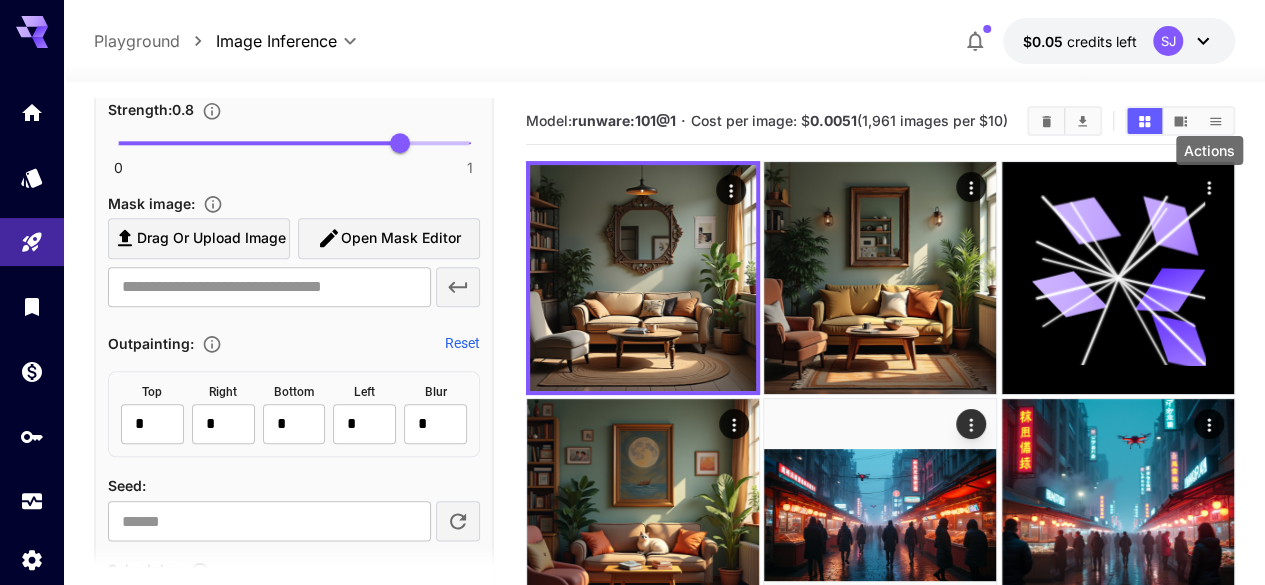 scroll, scrollTop: 1018, scrollLeft: 0, axis: vertical 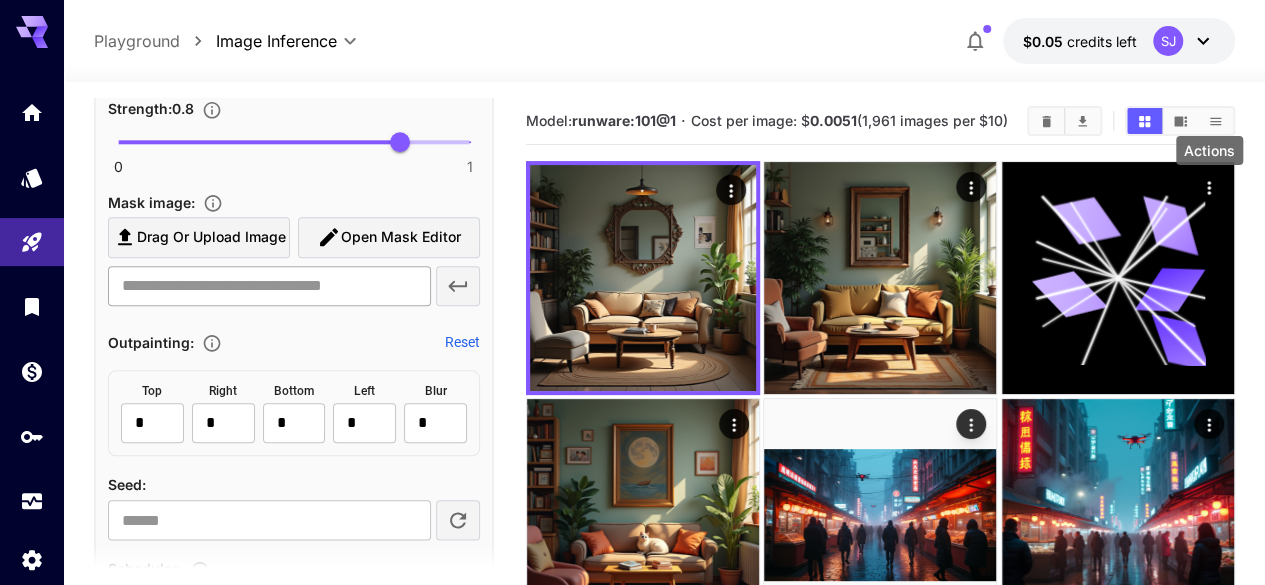 type 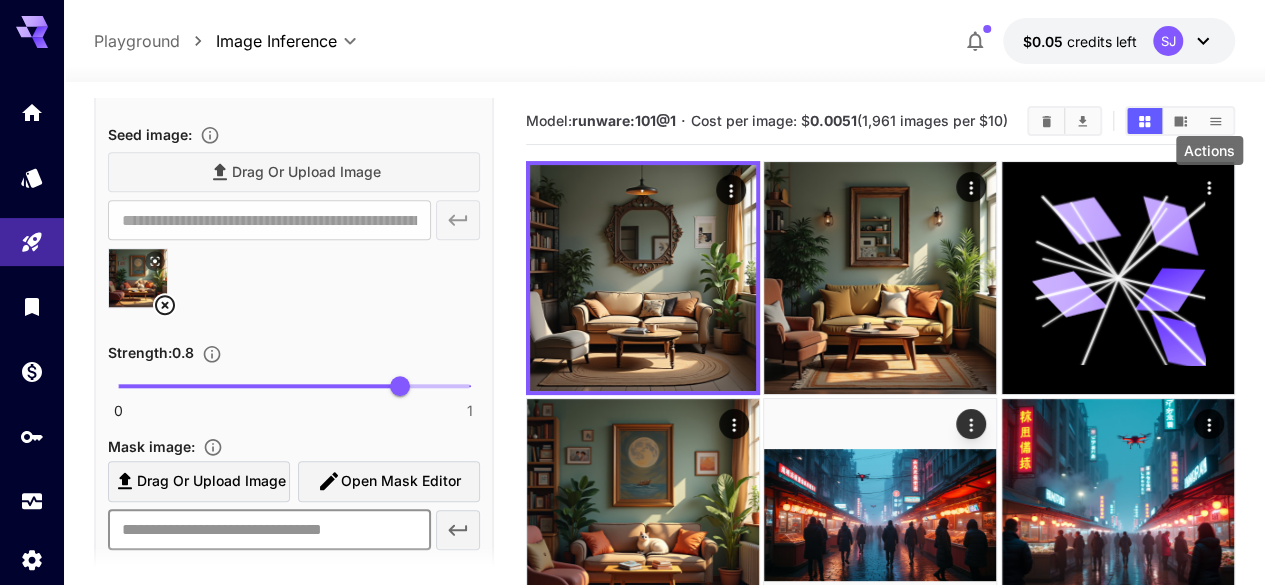 scroll, scrollTop: 772, scrollLeft: 0, axis: vertical 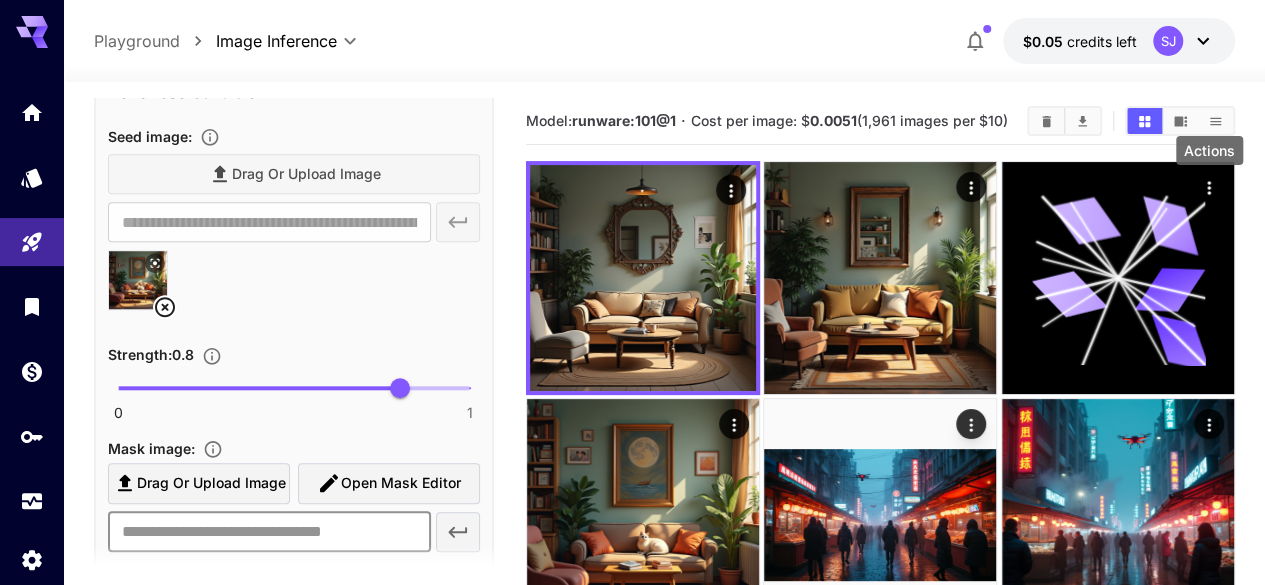 click 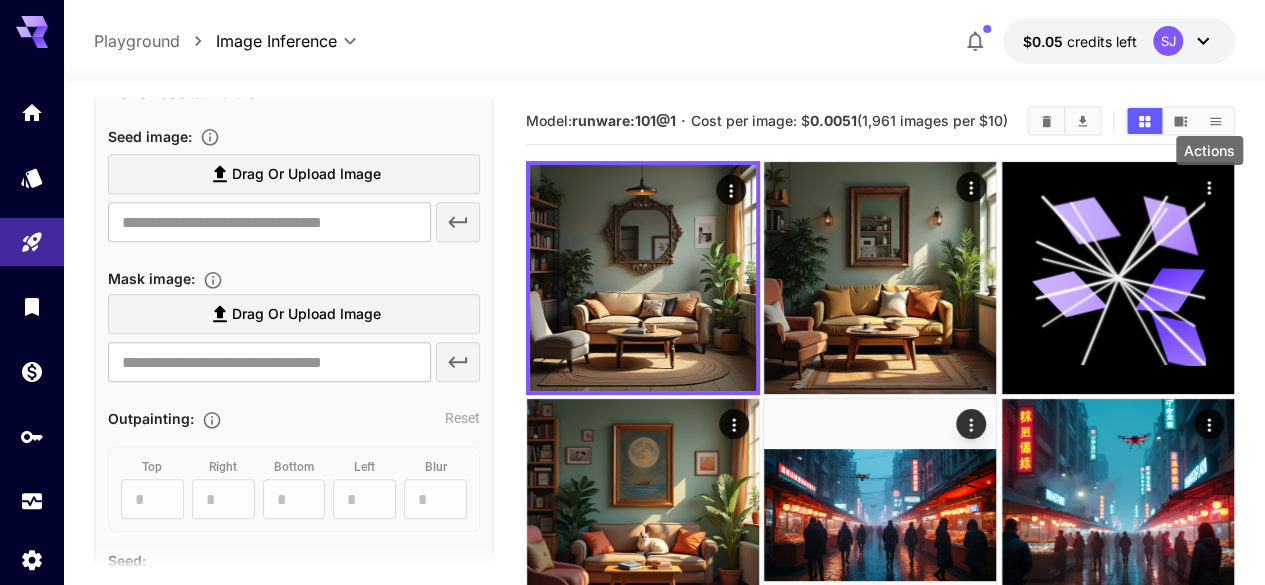 click on "Drag or upload image" at bounding box center [306, 314] 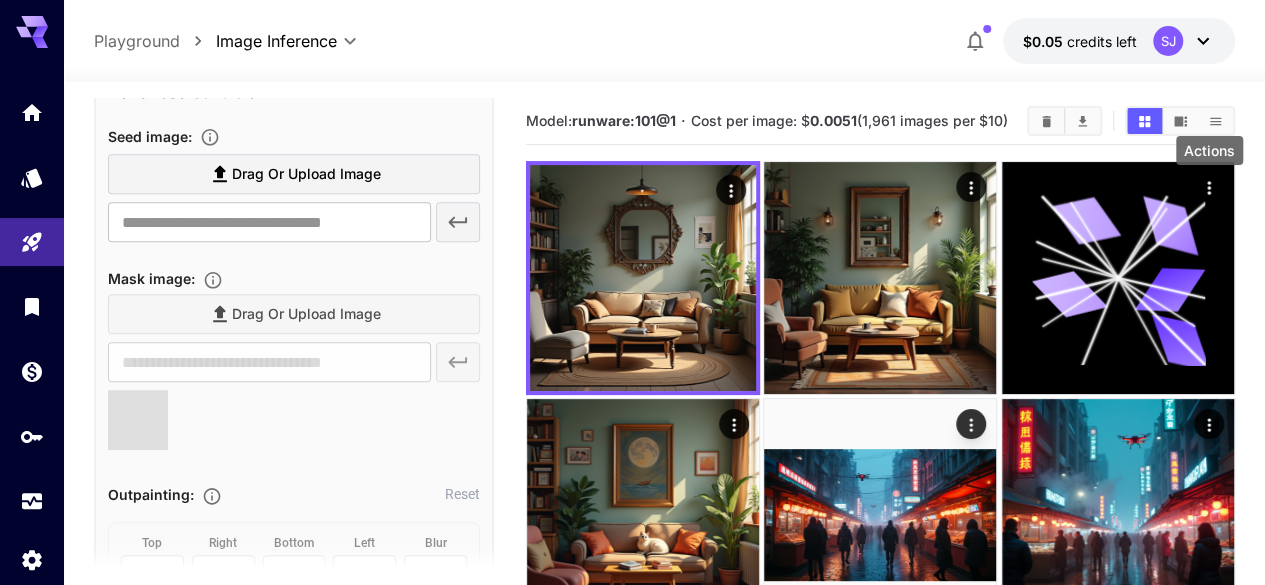 type on "**********" 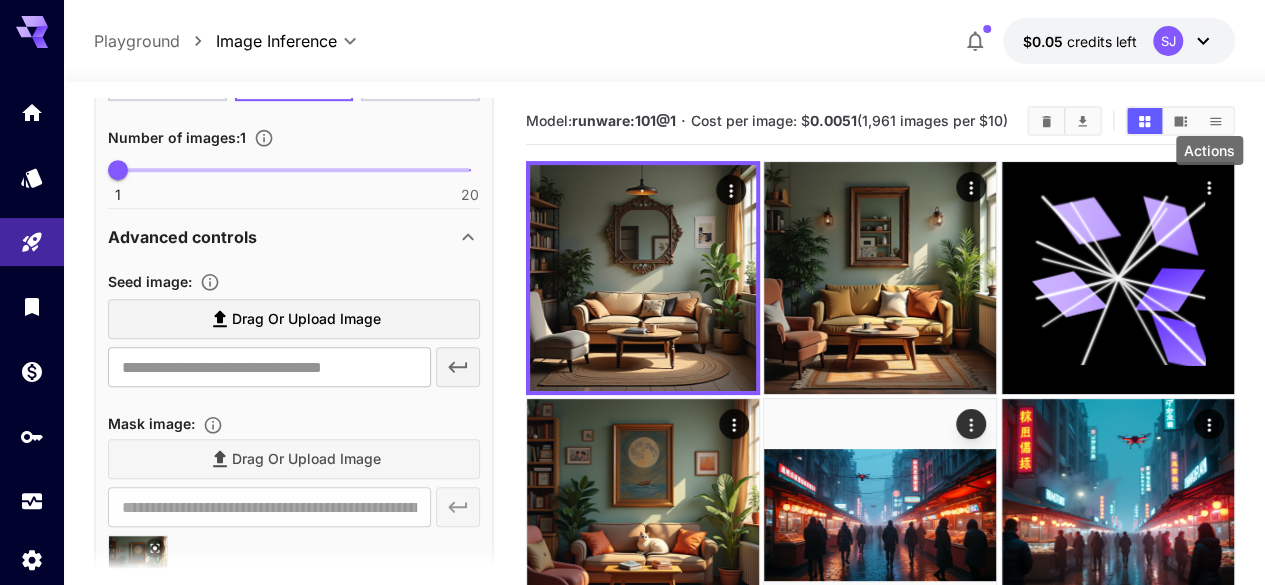 scroll, scrollTop: 636, scrollLeft: 0, axis: vertical 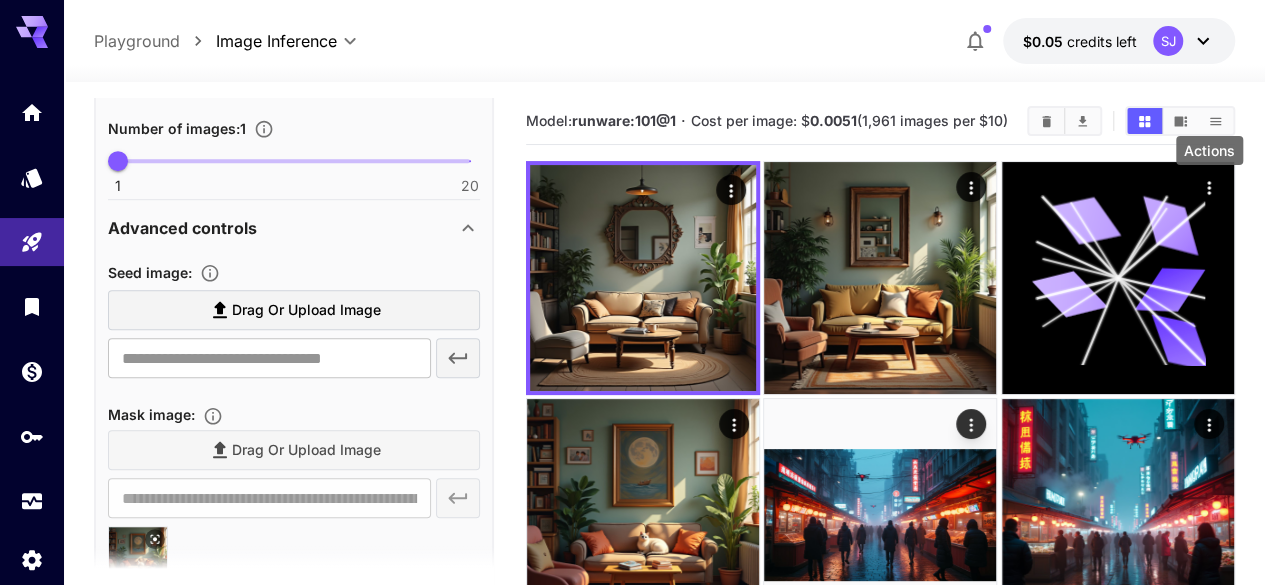 click on "Drag or upload image" at bounding box center [306, 310] 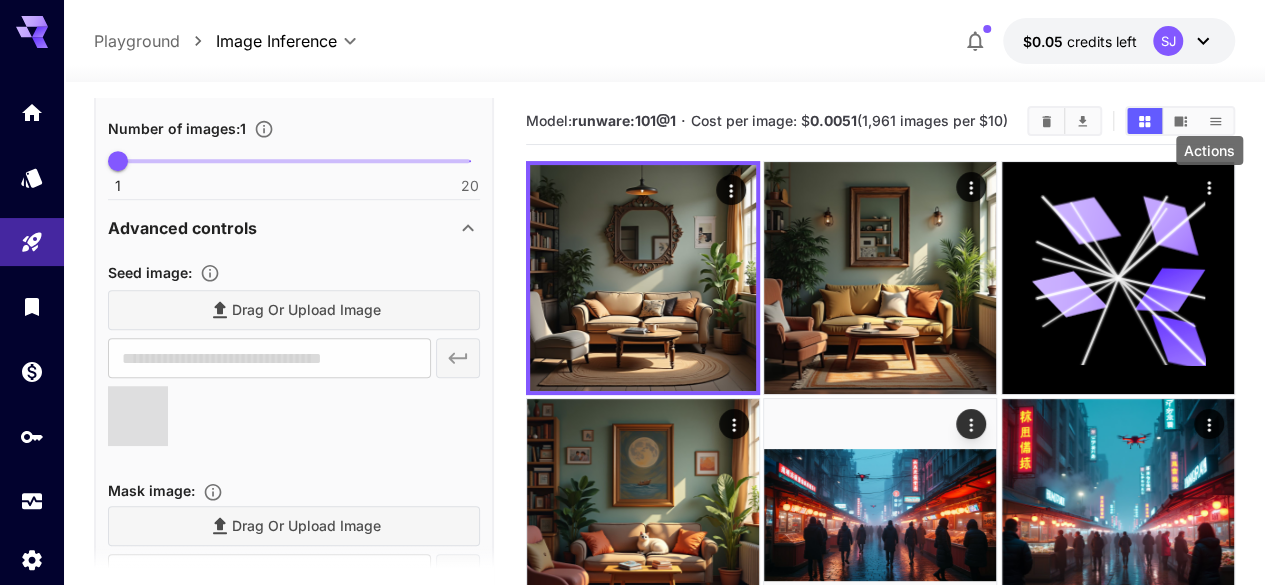 type on "**********" 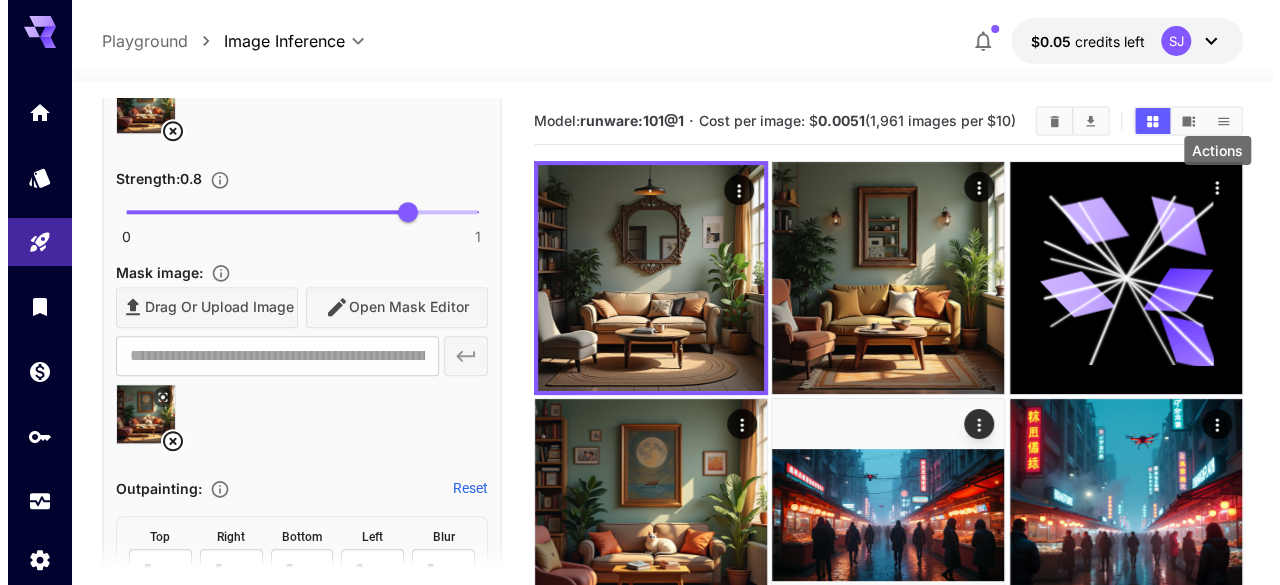 scroll, scrollTop: 951, scrollLeft: 0, axis: vertical 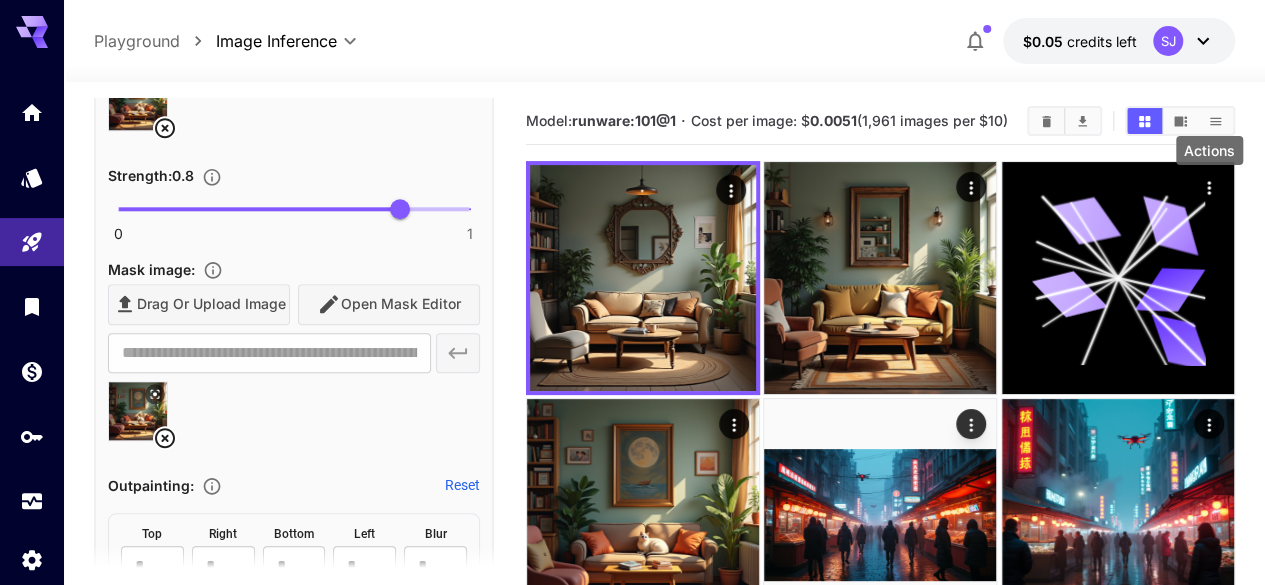 click 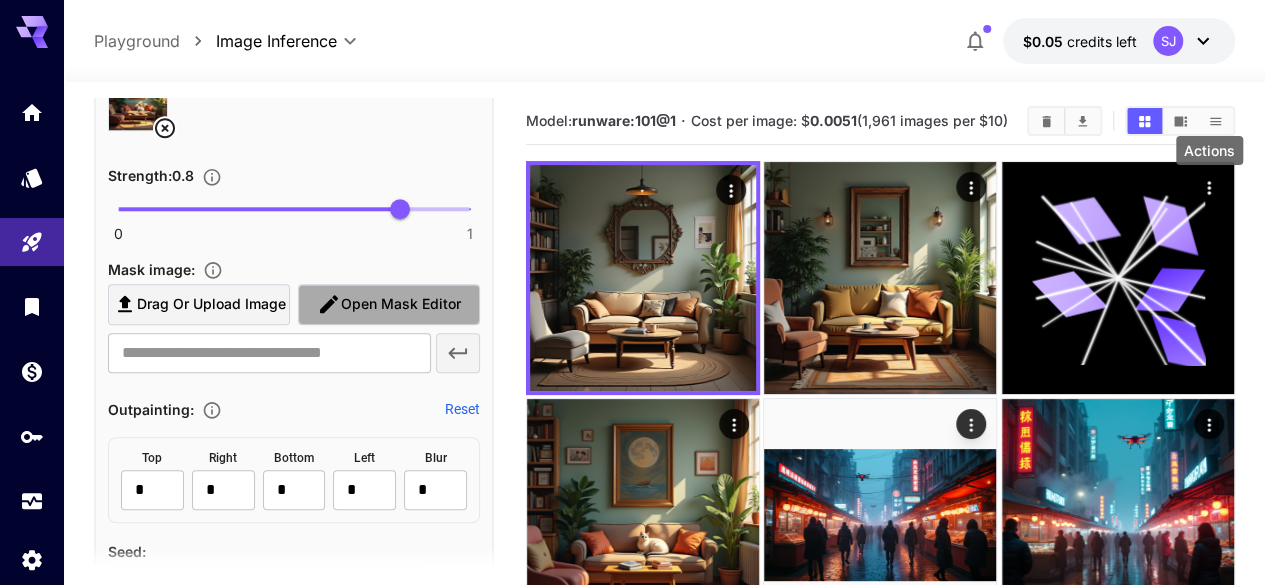 click on "Open Mask Editor" at bounding box center (401, 304) 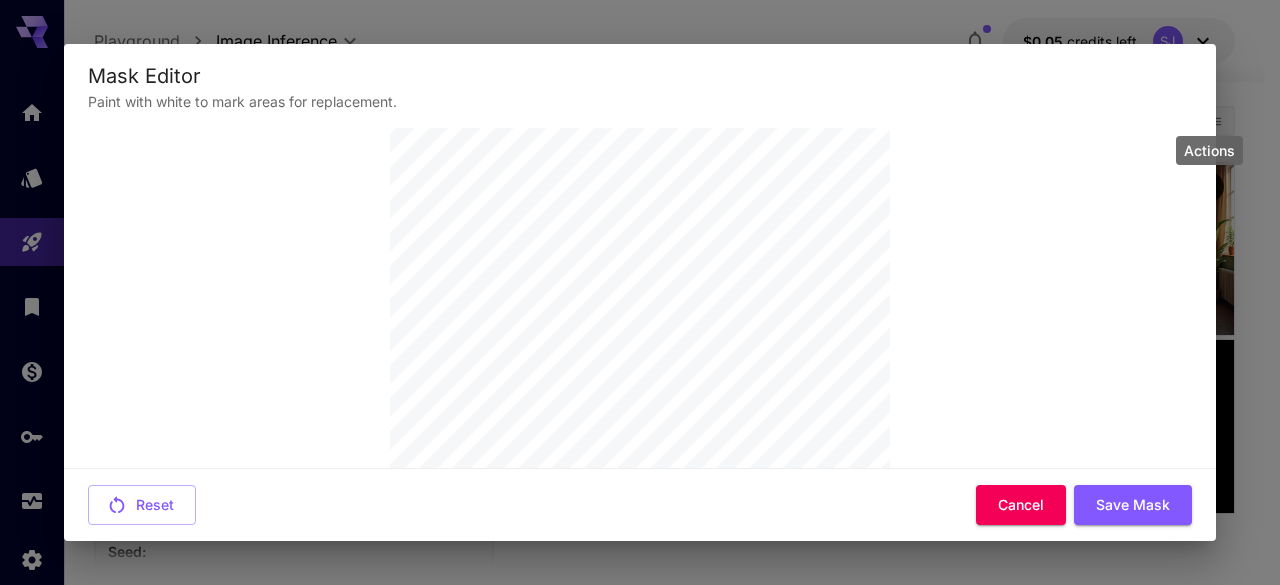 scroll, scrollTop: 216, scrollLeft: 0, axis: vertical 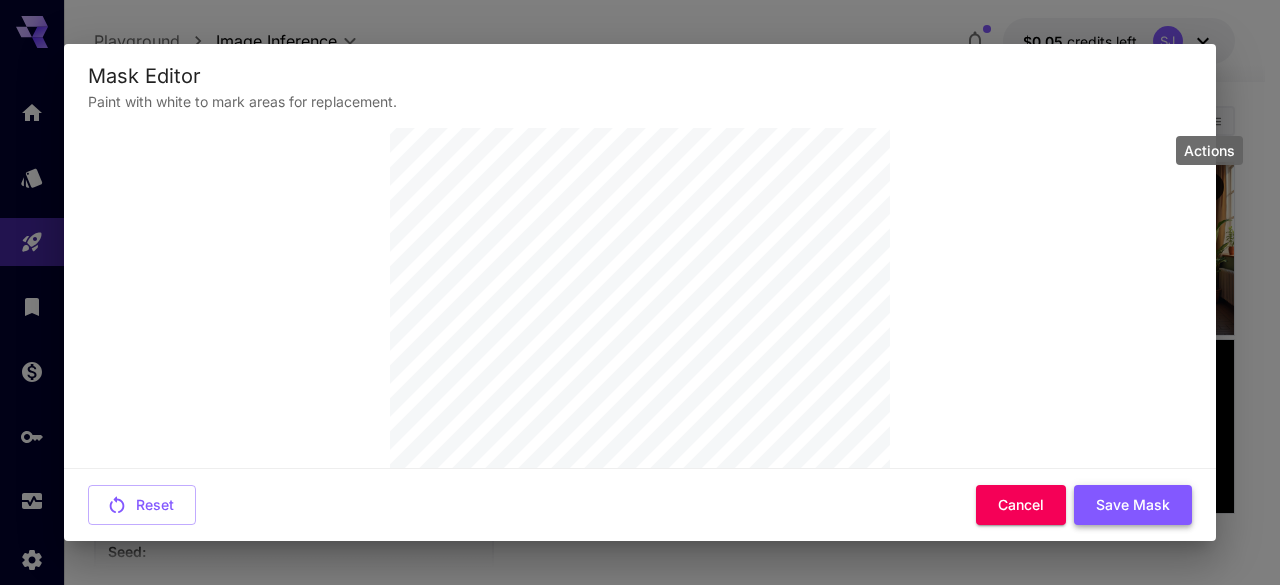 click on "Save Mask" at bounding box center [1133, 505] 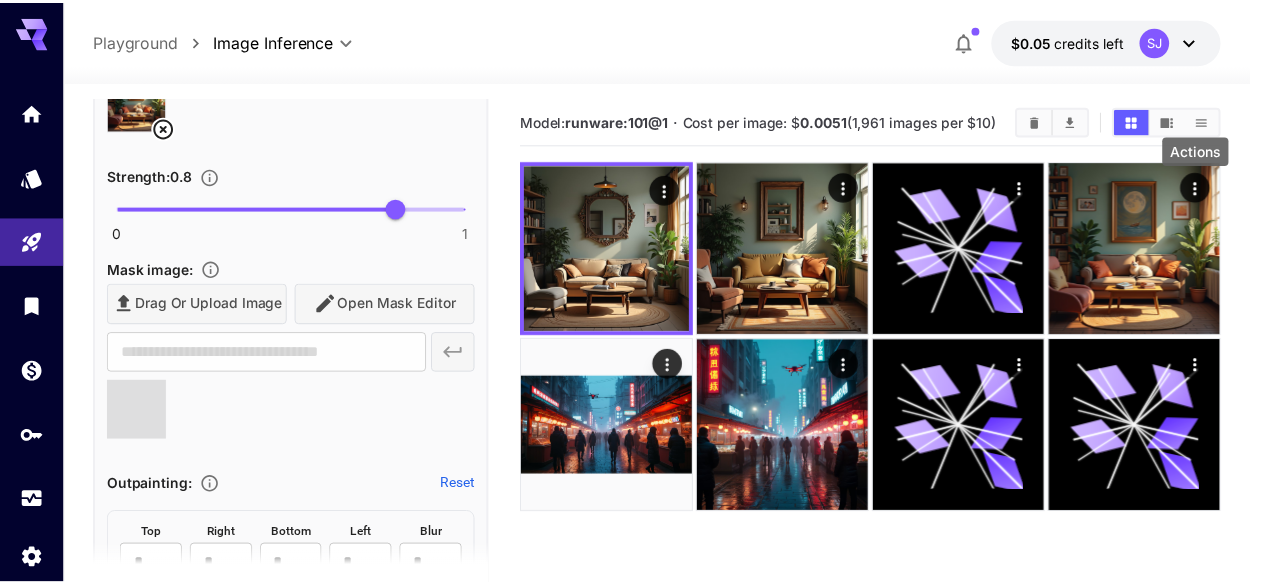 scroll, scrollTop: 0, scrollLeft: 0, axis: both 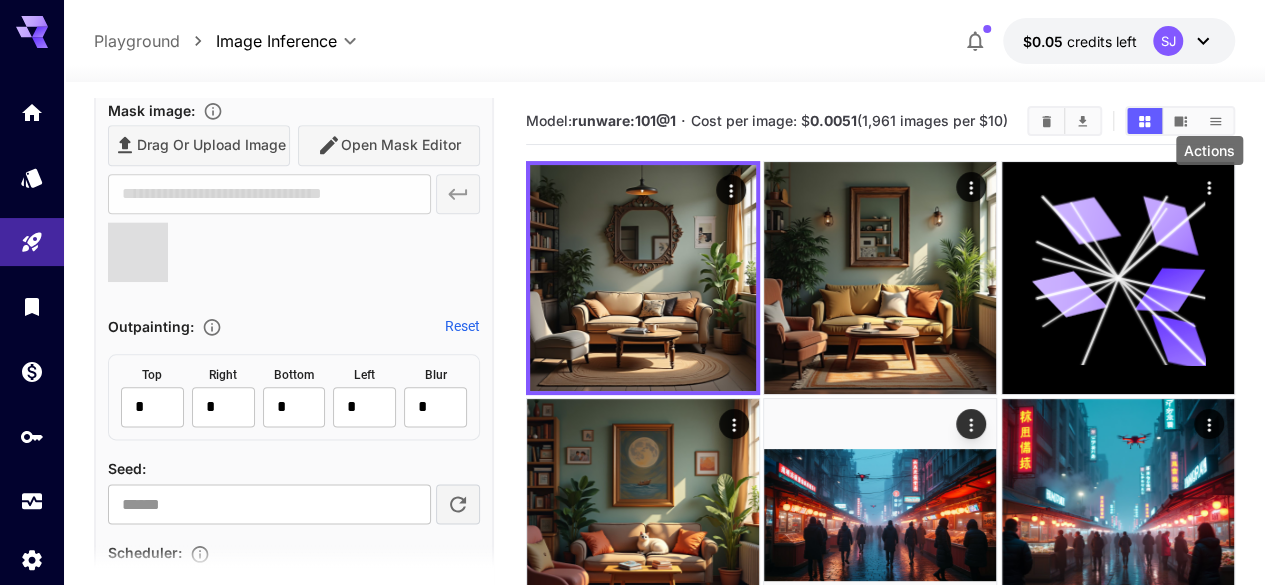 type on "**********" 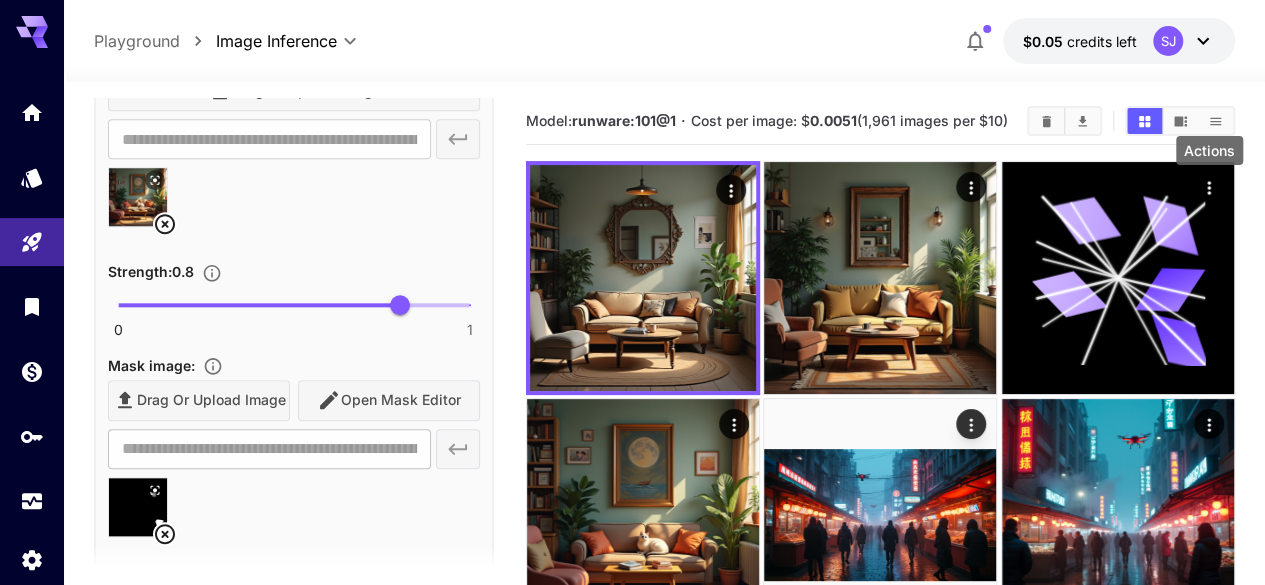 scroll, scrollTop: 856, scrollLeft: 0, axis: vertical 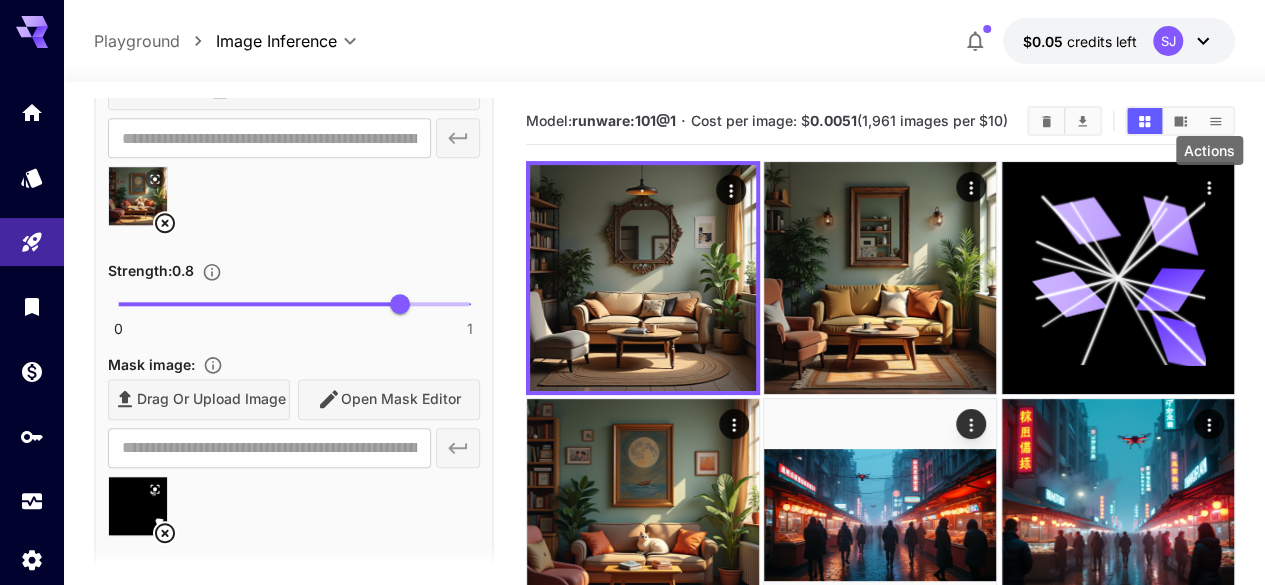 click on "**********" at bounding box center [294, 465] 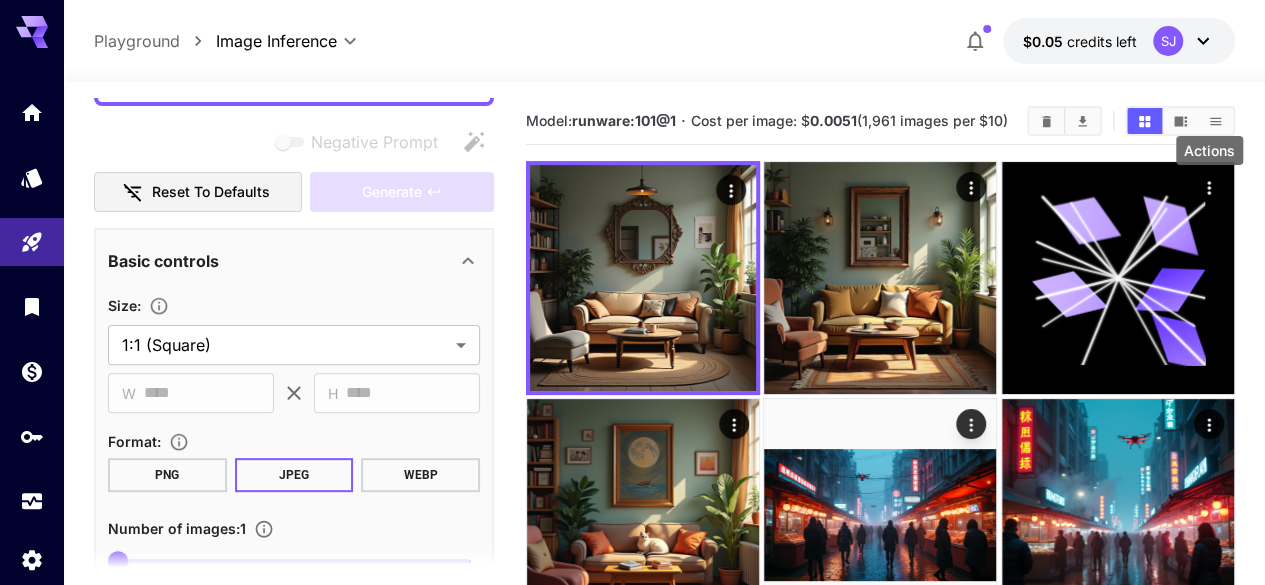 scroll, scrollTop: 148, scrollLeft: 0, axis: vertical 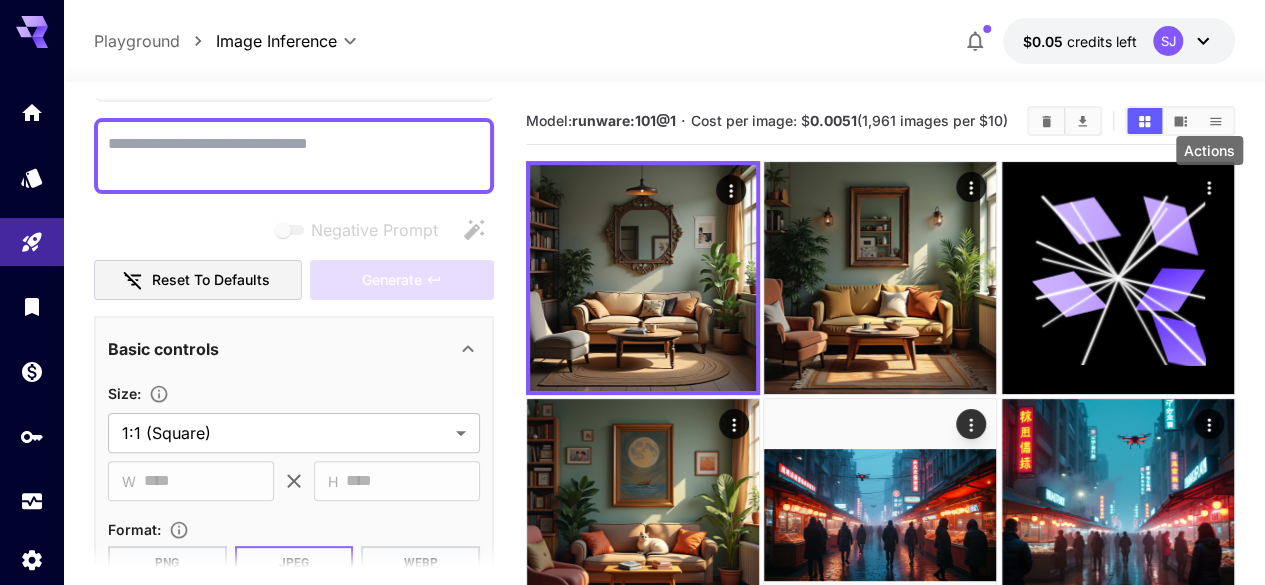 click on "Negative Prompt" at bounding box center [294, 156] 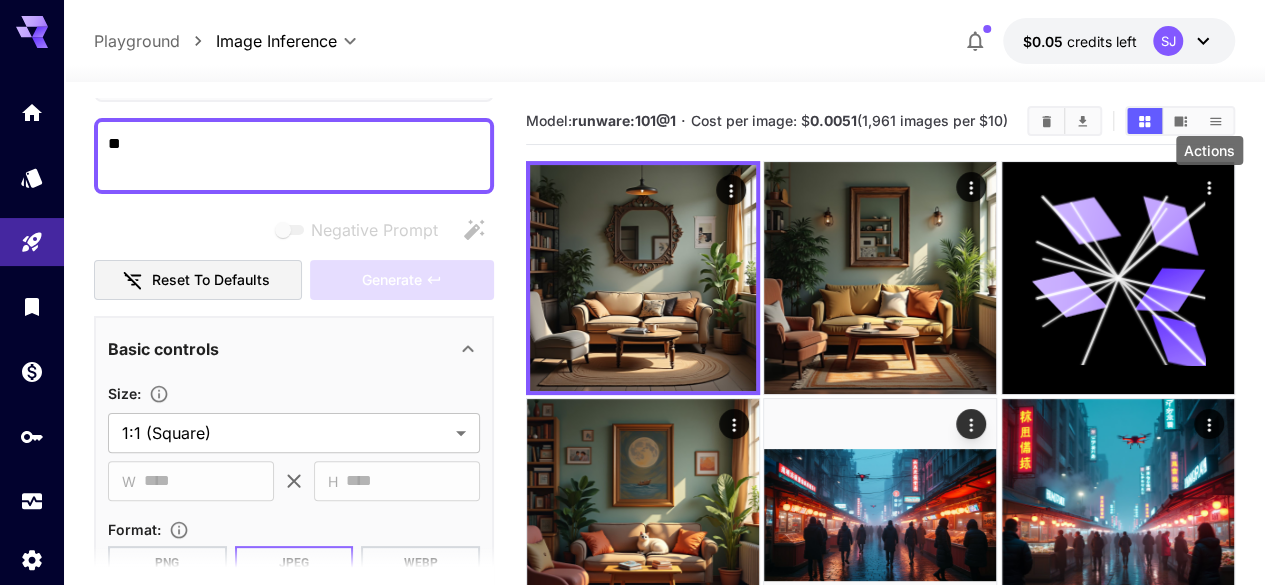 type on "*" 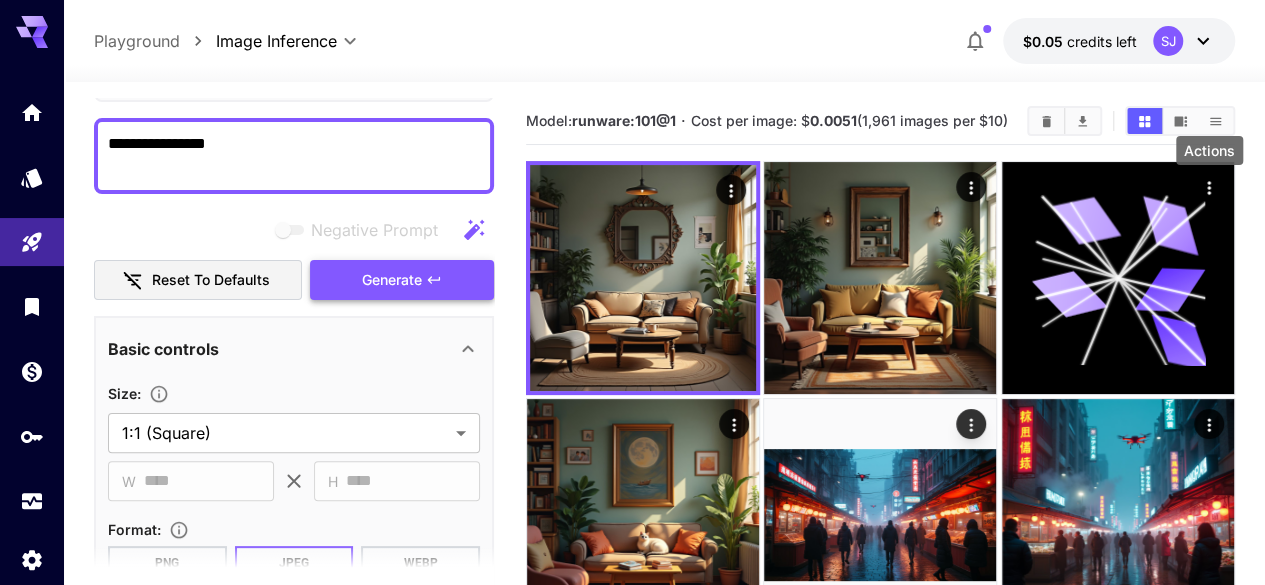 type on "**********" 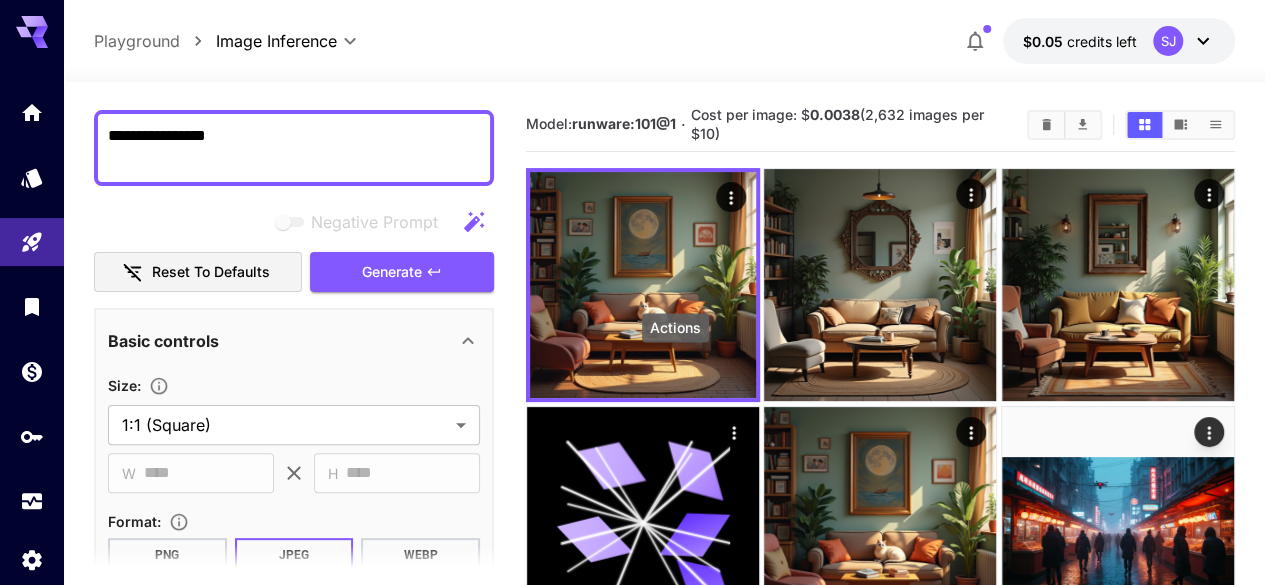 scroll, scrollTop: 158, scrollLeft: 0, axis: vertical 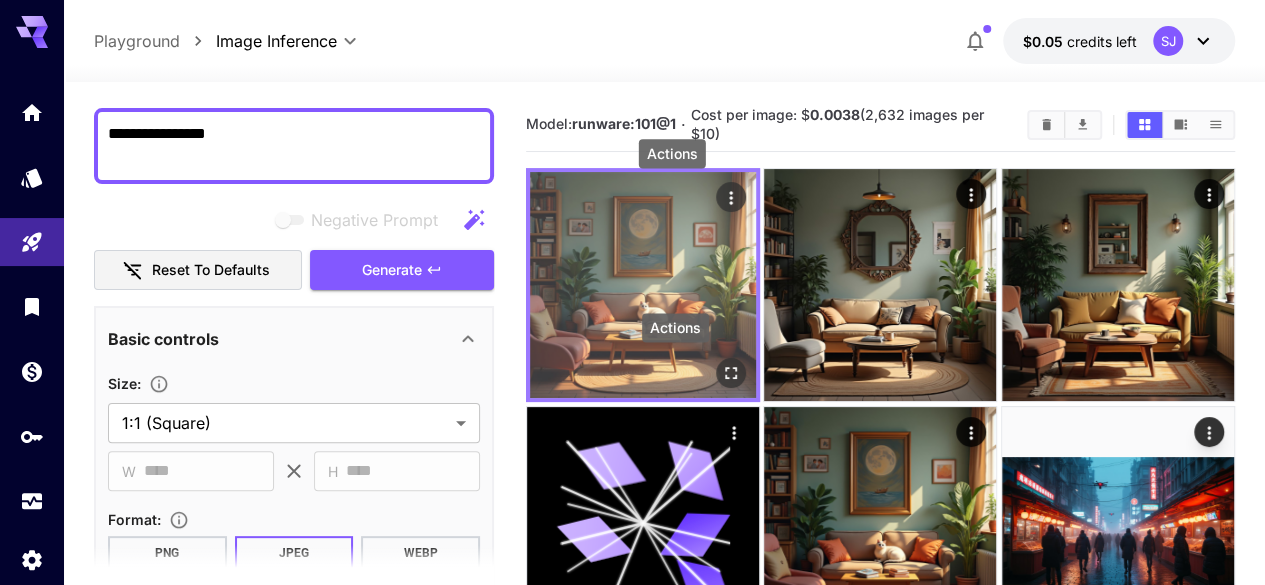 click 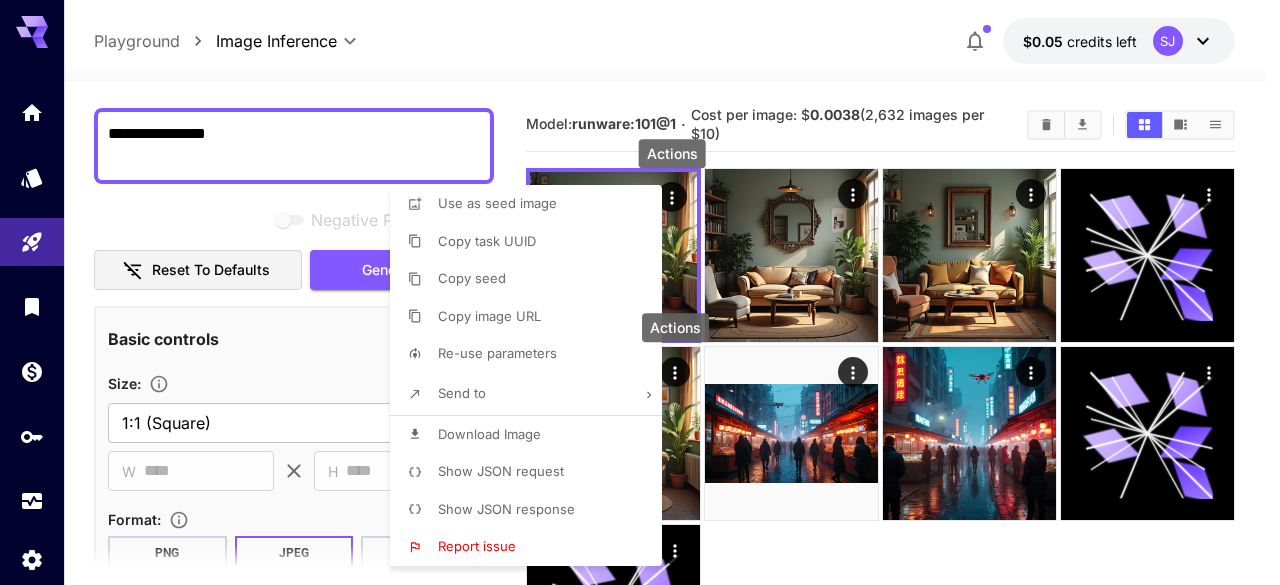 click on "Copy image URL" at bounding box center [532, 317] 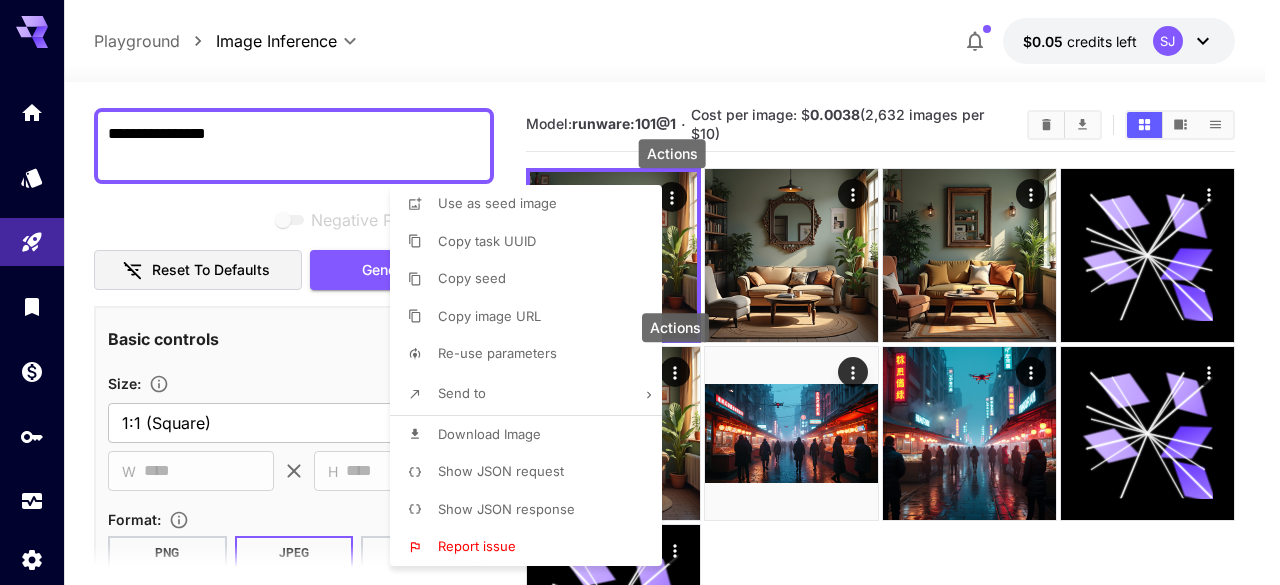 click at bounding box center (640, 292) 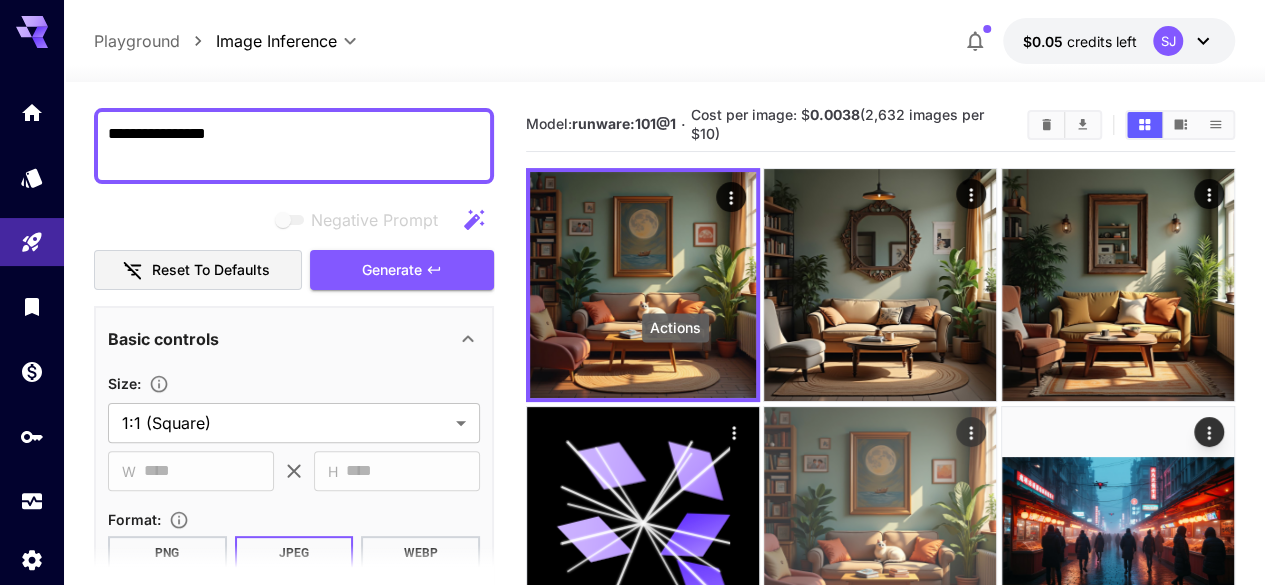 click 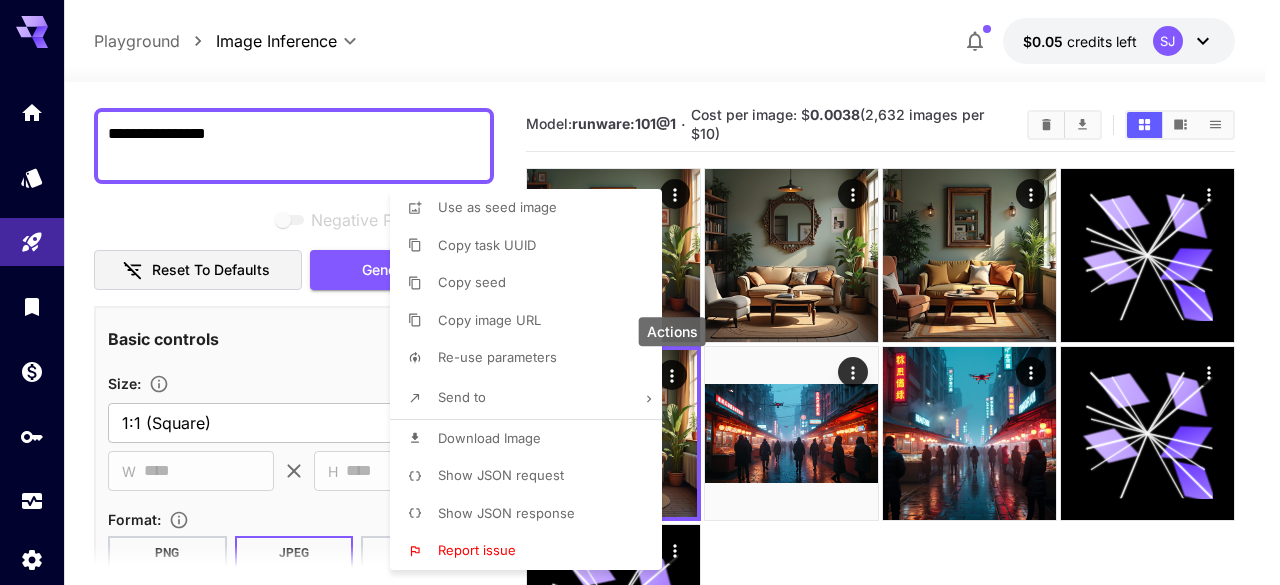 click on "Copy image URL" at bounding box center [489, 321] 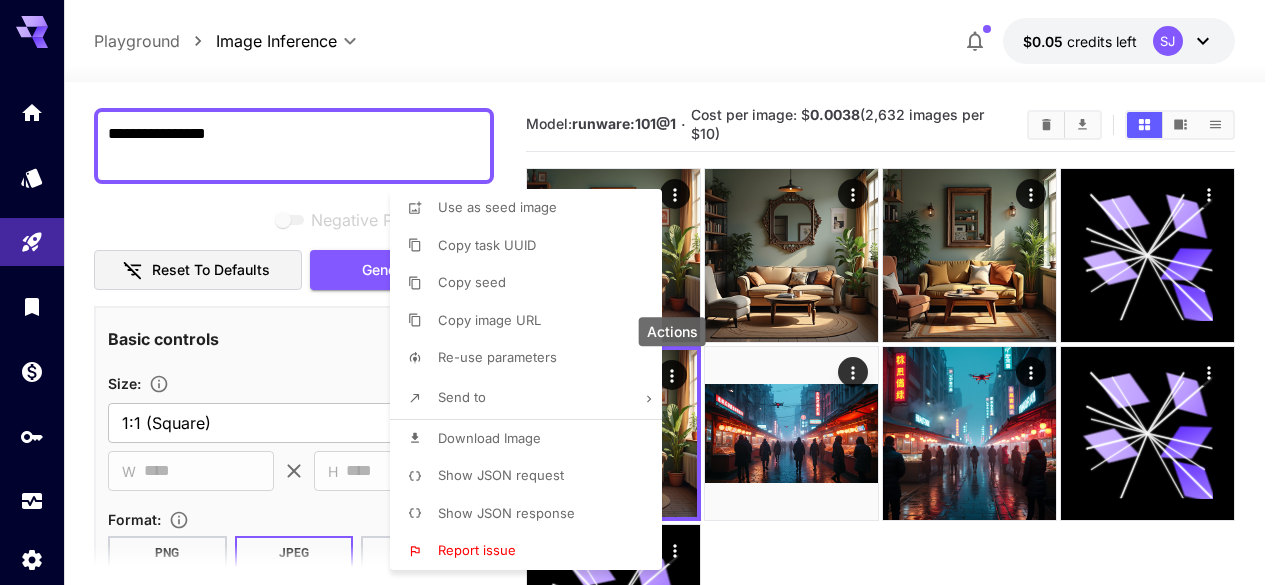 click at bounding box center [640, 292] 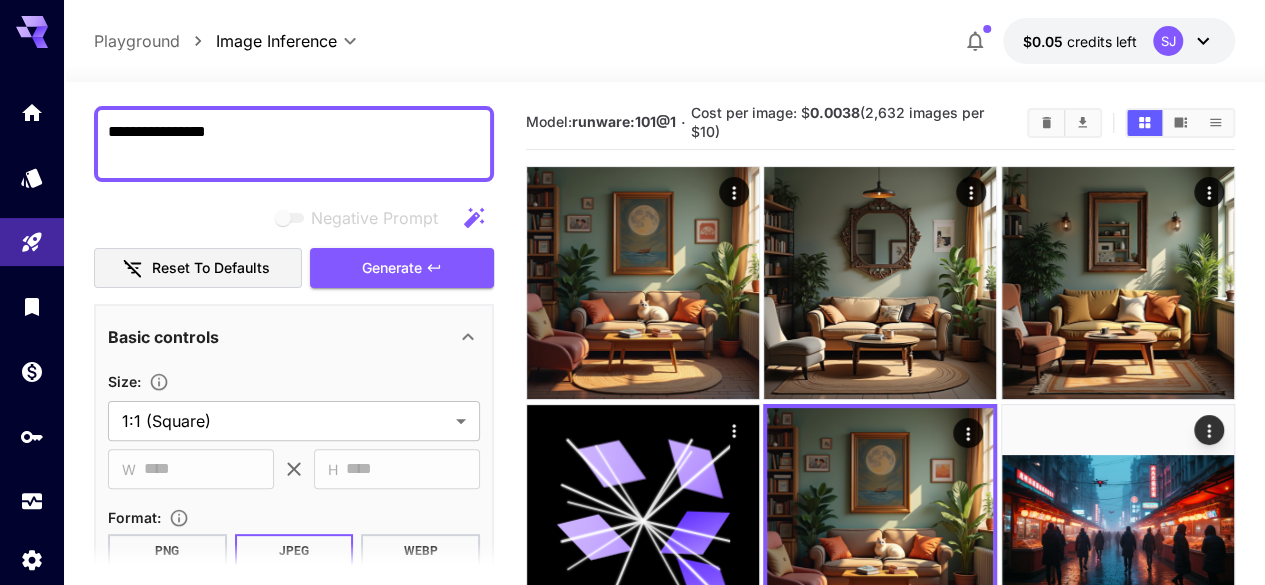 scroll, scrollTop: 0, scrollLeft: 0, axis: both 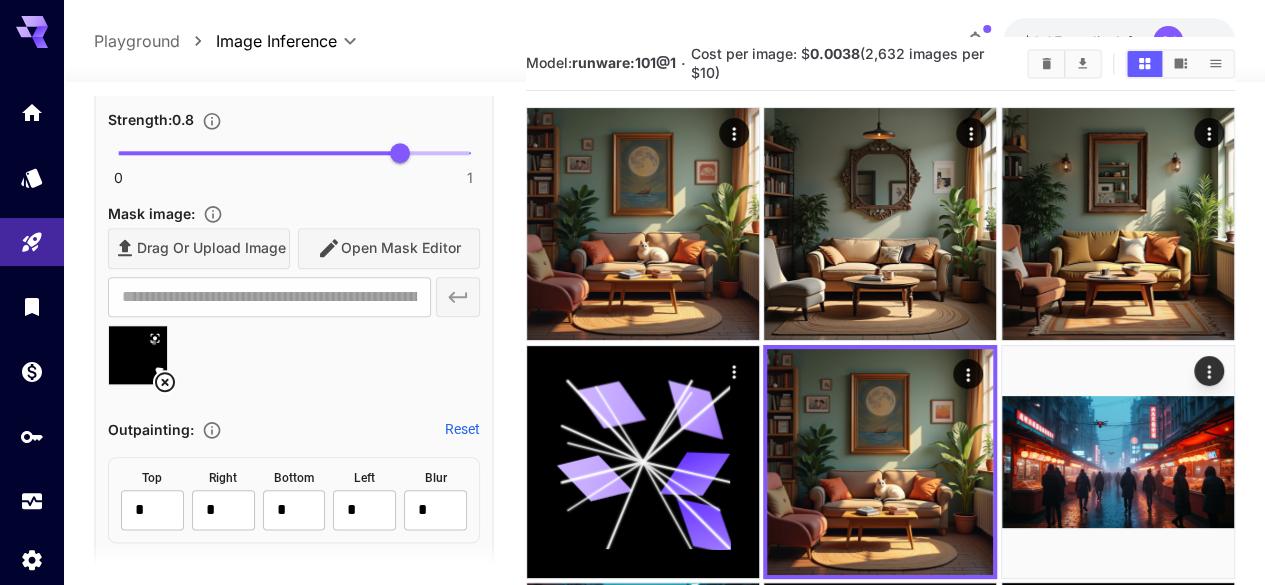 click 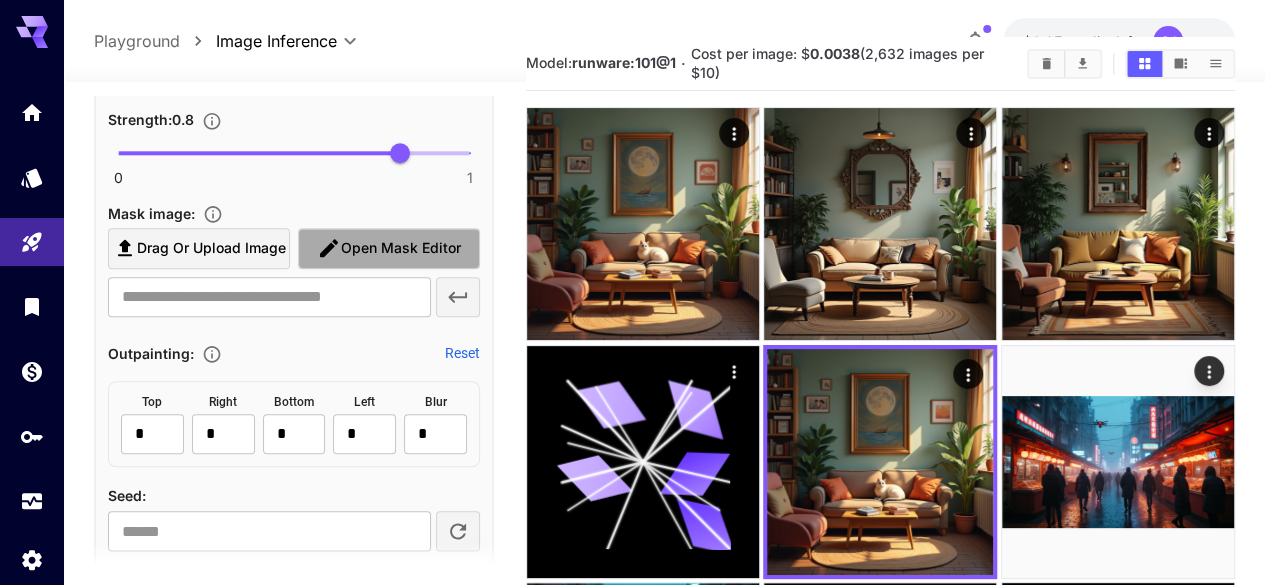 click on "Open Mask Editor" at bounding box center [401, 248] 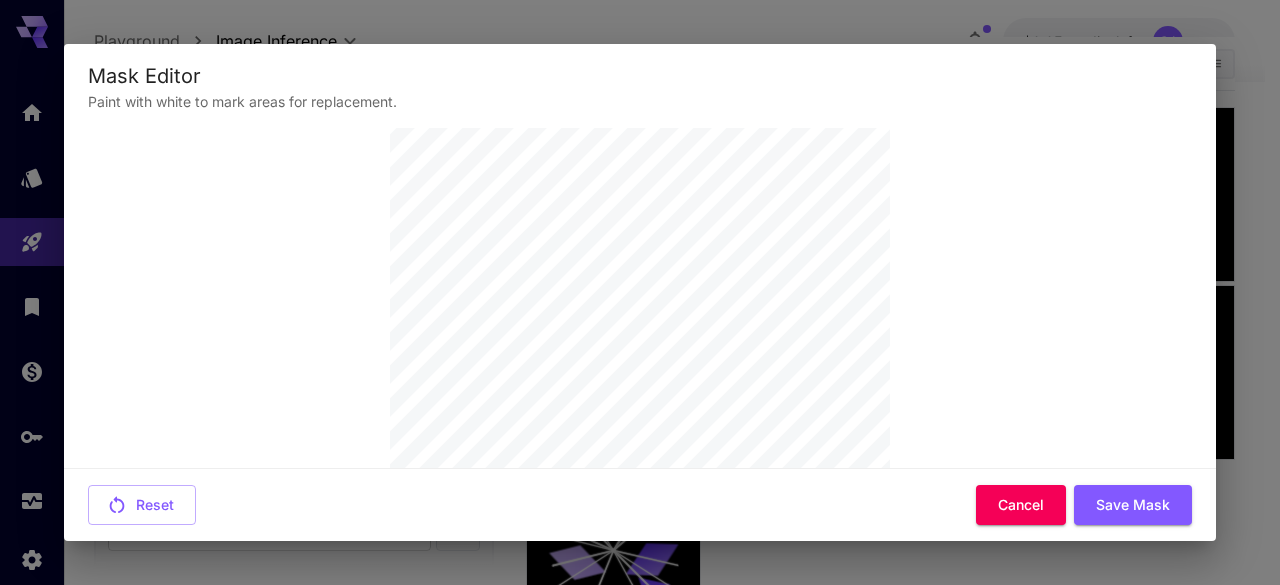 scroll, scrollTop: 0, scrollLeft: 0, axis: both 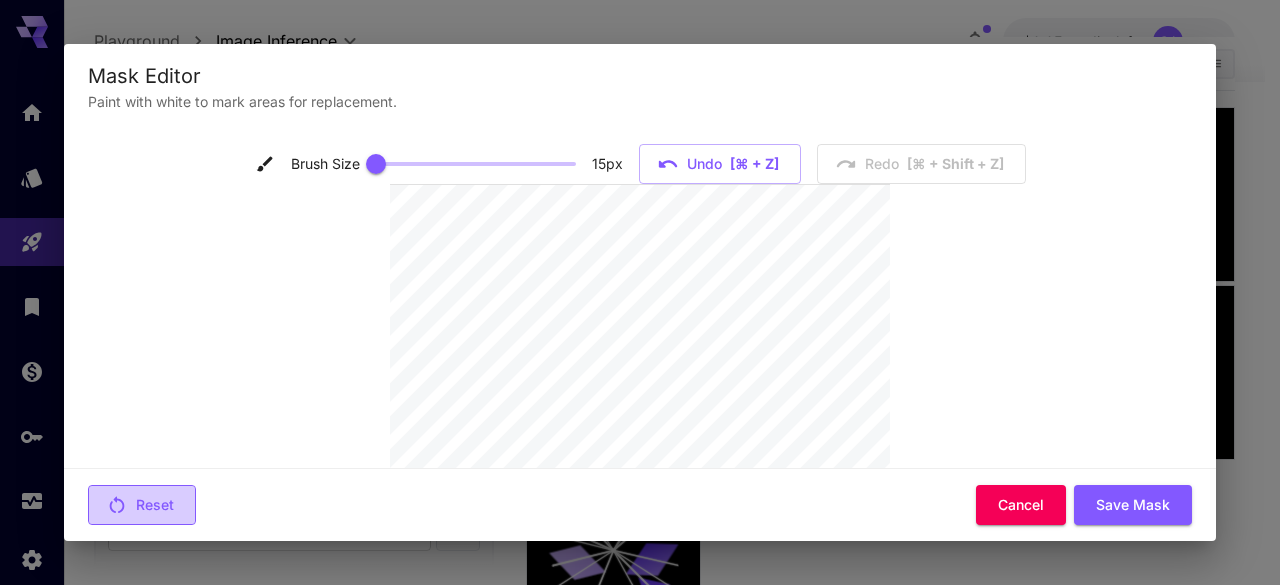 click on "Reset" at bounding box center (142, 505) 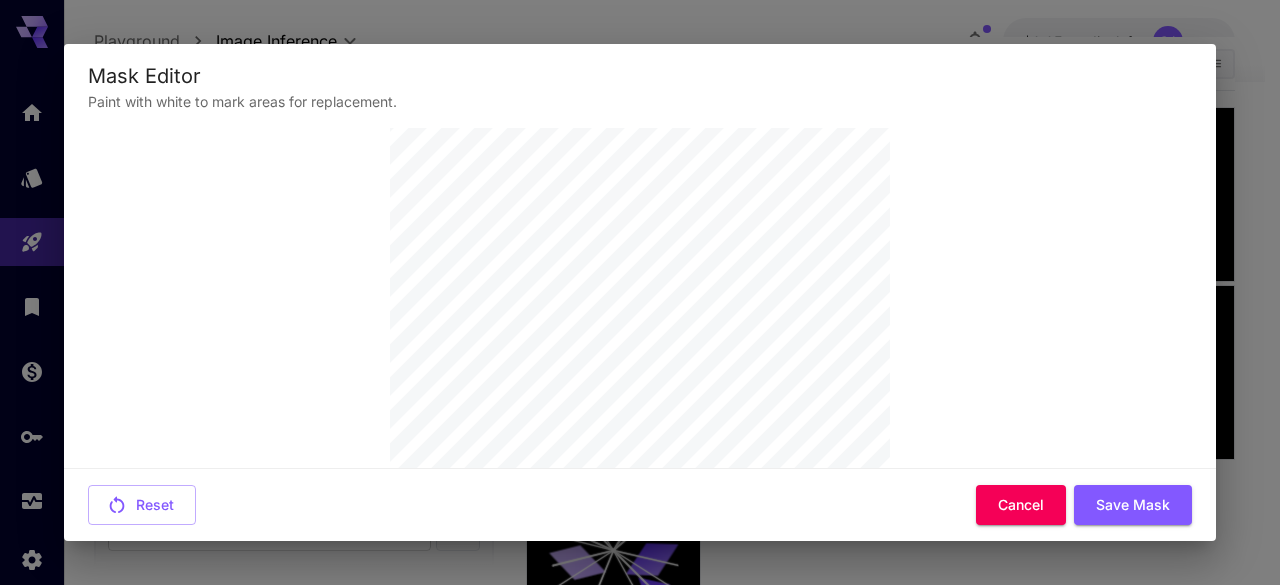 scroll, scrollTop: 216, scrollLeft: 0, axis: vertical 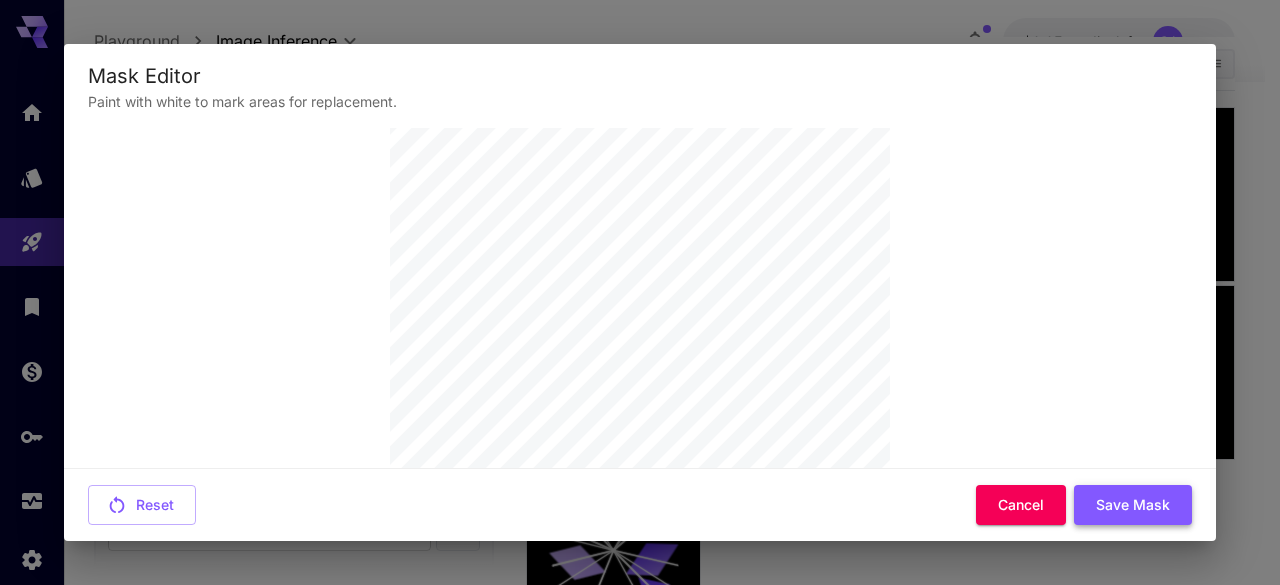 click on "Save Mask" at bounding box center [1133, 505] 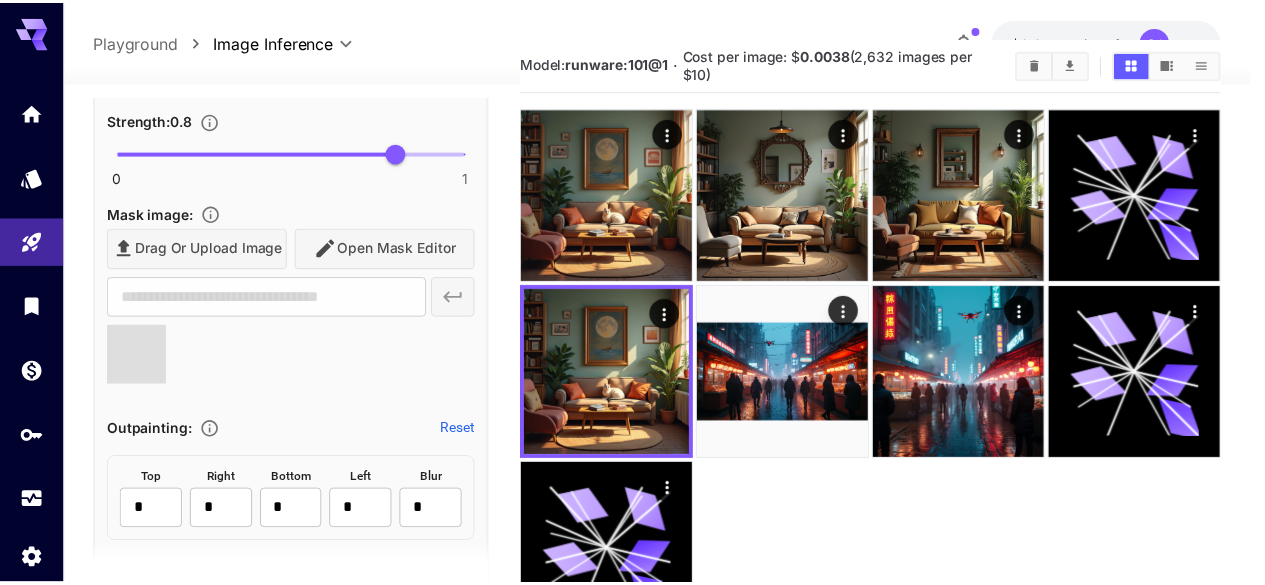 scroll, scrollTop: 0, scrollLeft: 0, axis: both 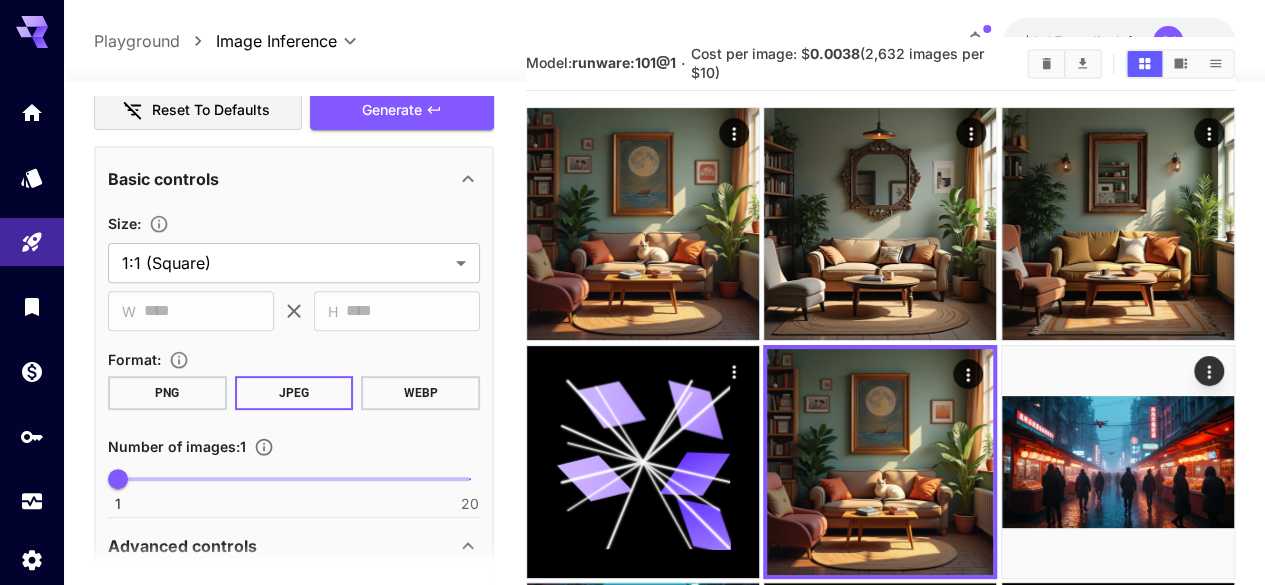 type on "**********" 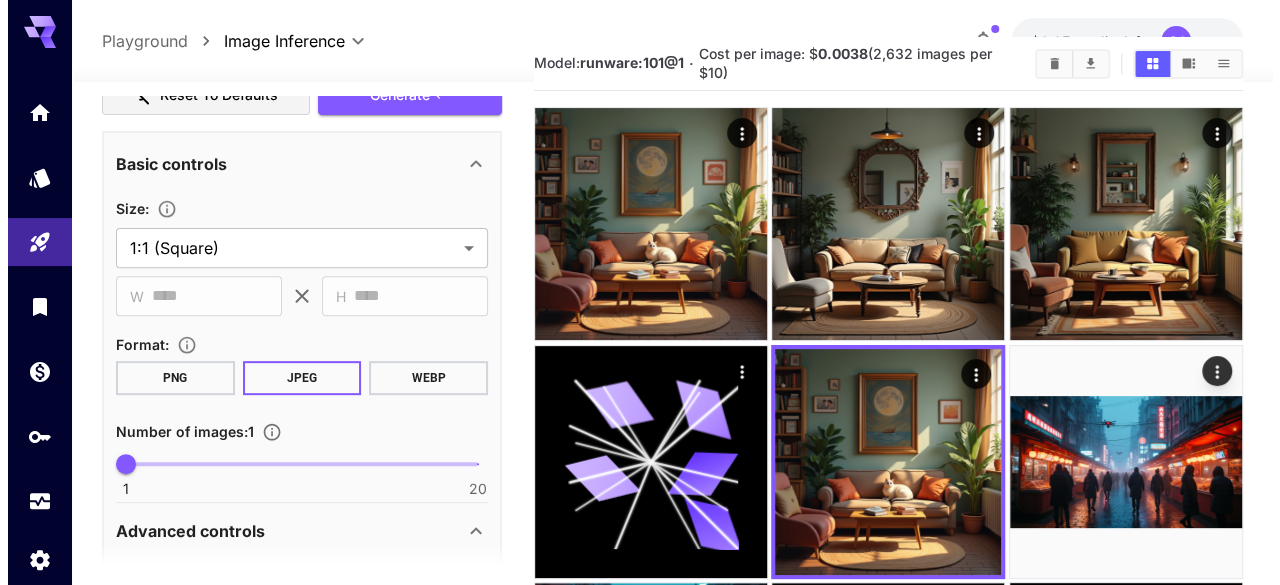 scroll, scrollTop: 224, scrollLeft: 0, axis: vertical 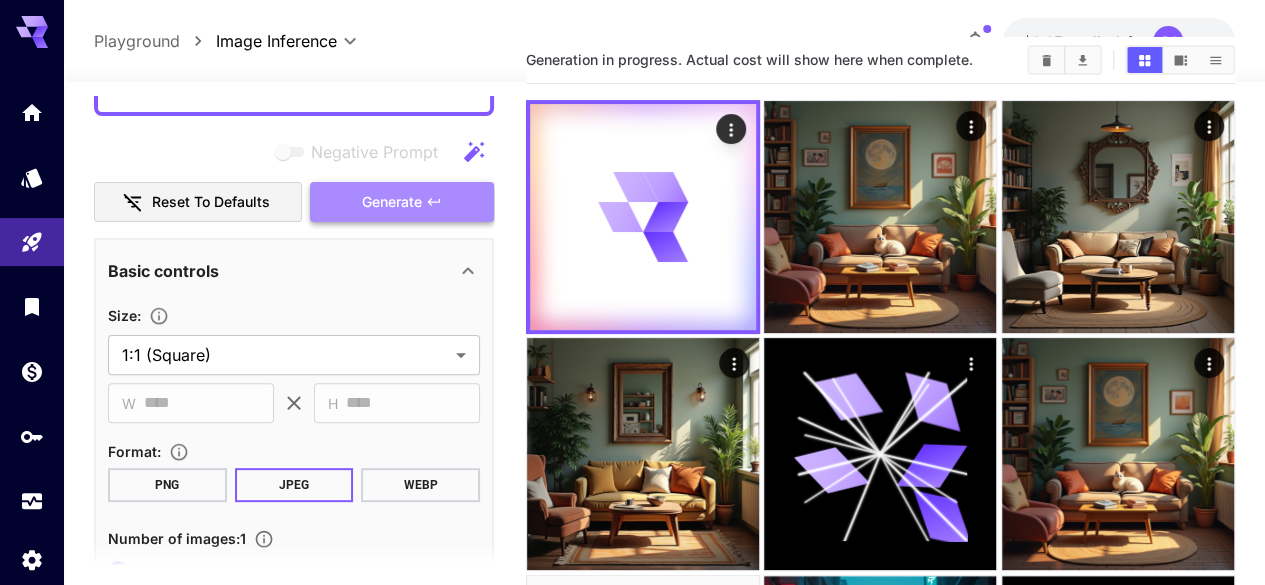 click on "Generate" at bounding box center (402, 202) 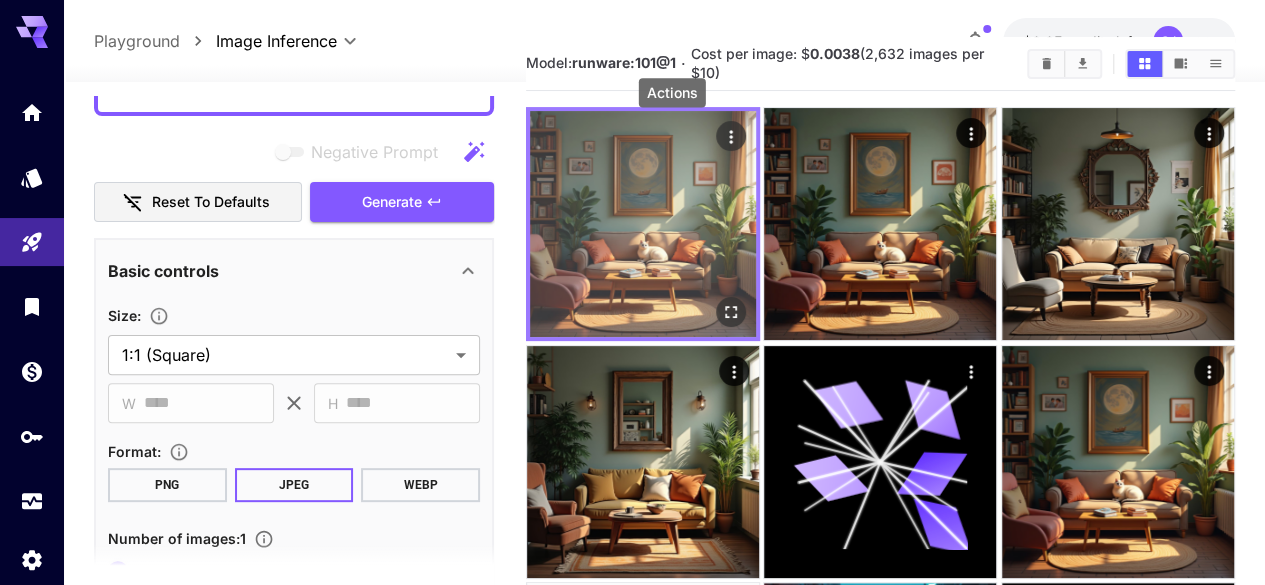 click 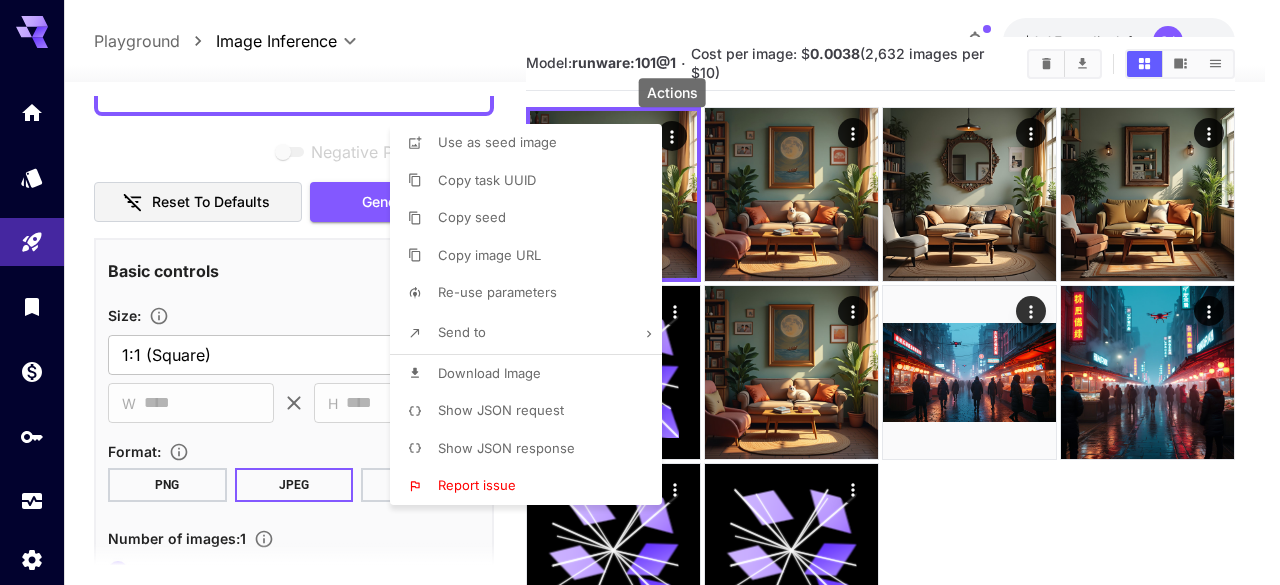 click on "Download Image" at bounding box center [489, 373] 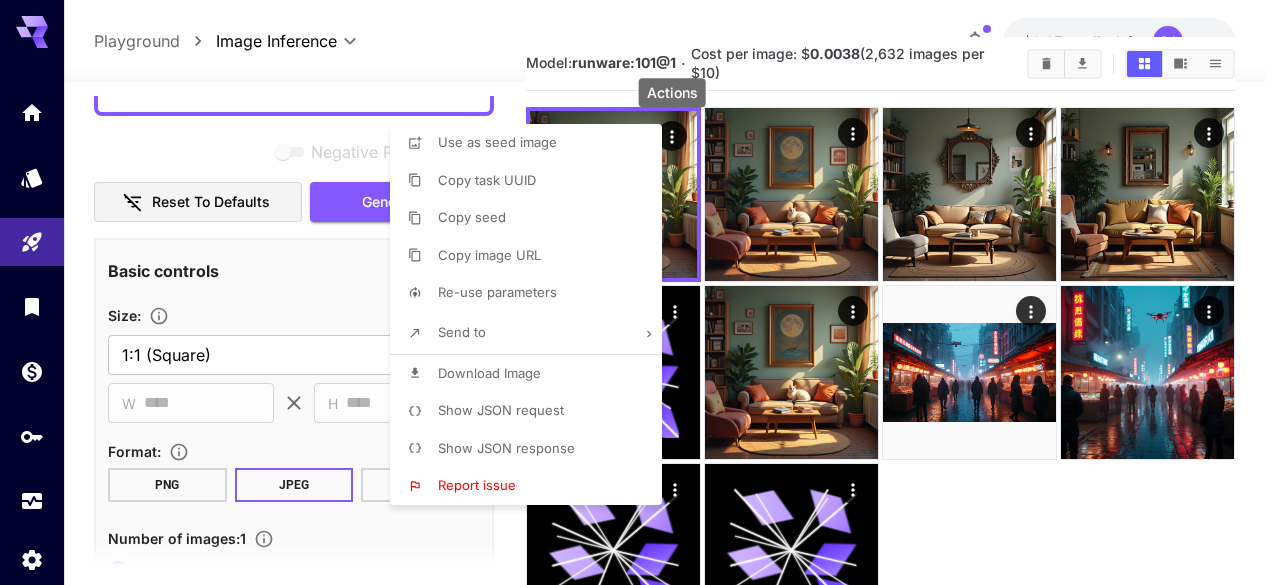 click on "Copy image URL" at bounding box center (489, 255) 